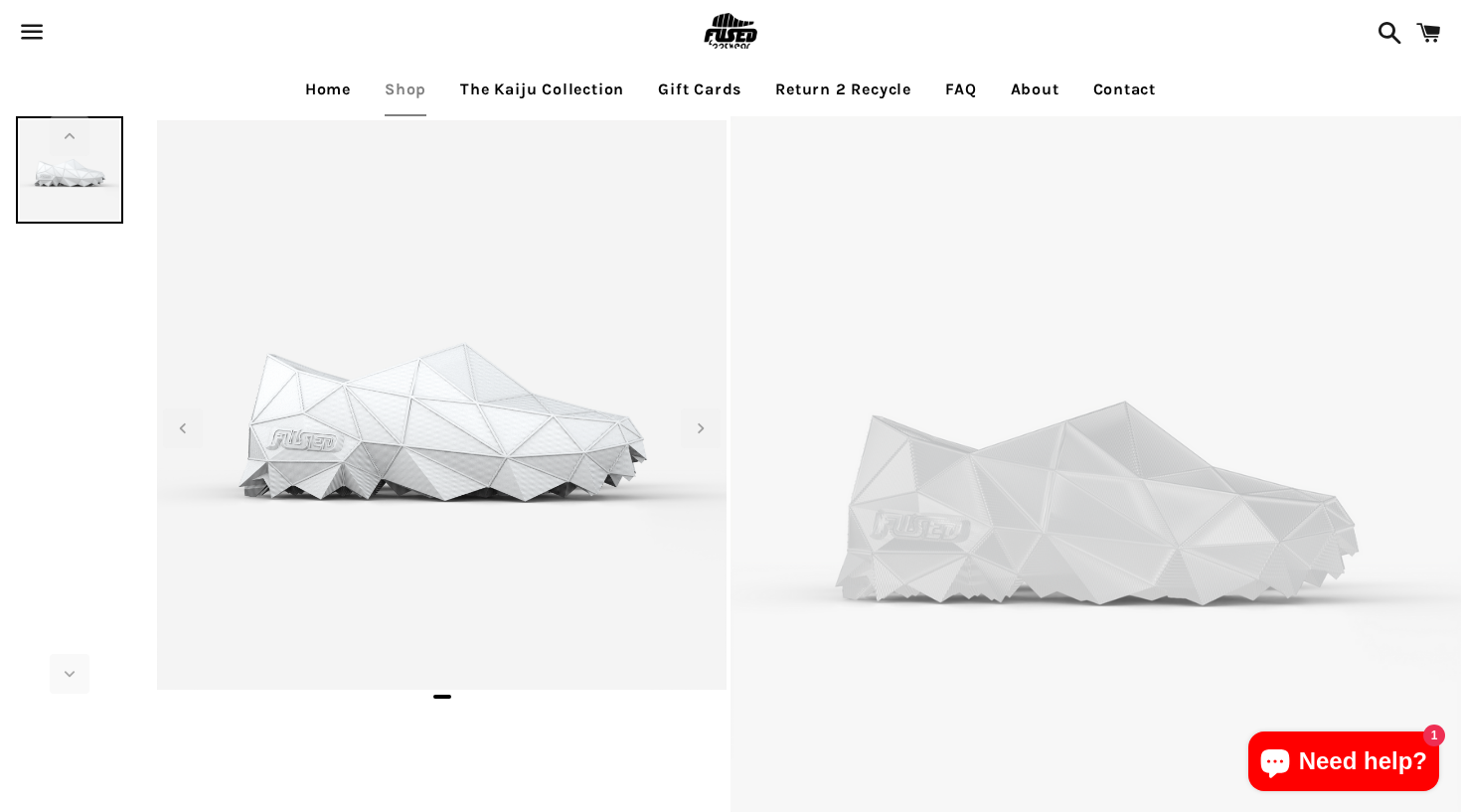 scroll, scrollTop: 0, scrollLeft: 0, axis: both 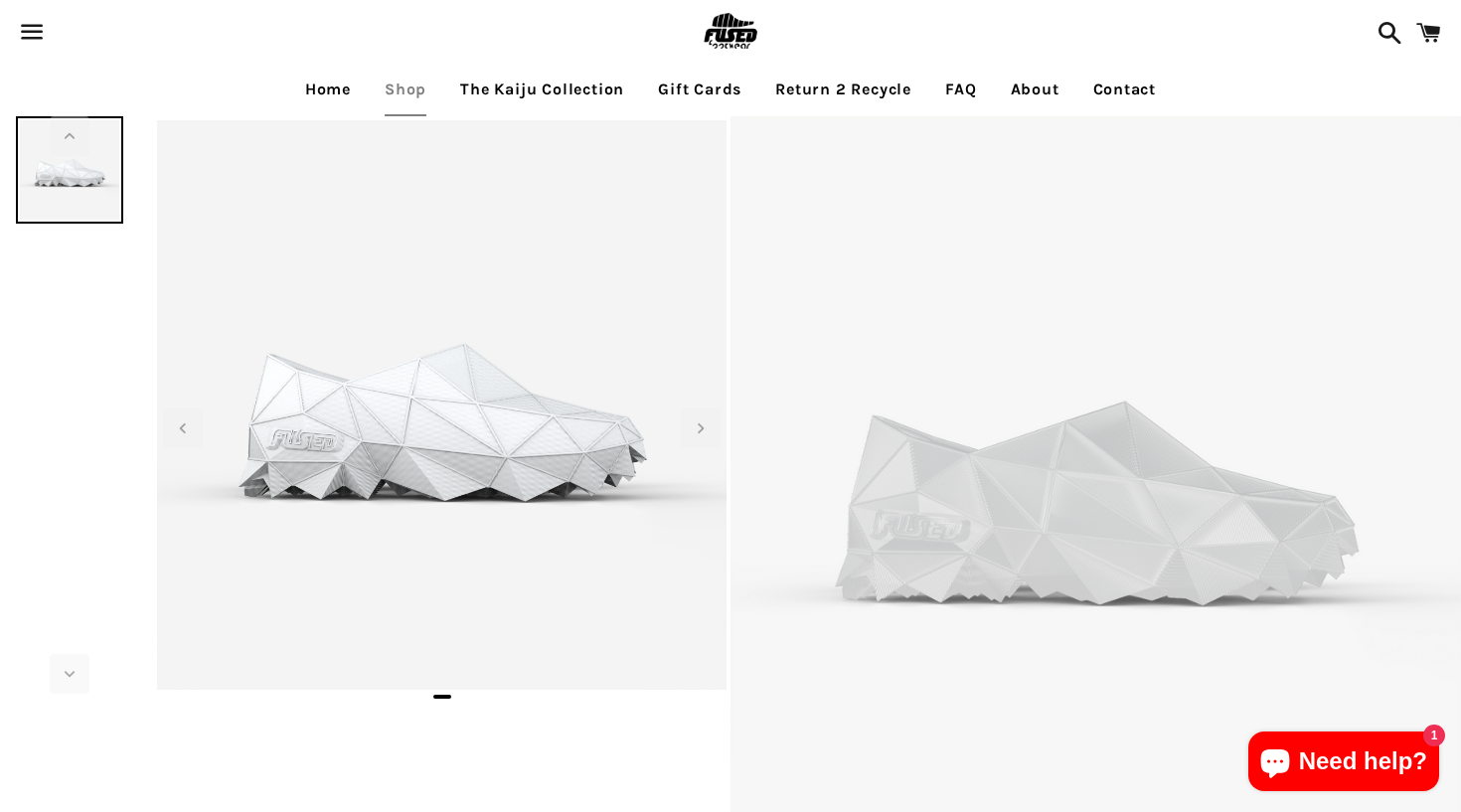 click on "Shop" at bounding box center (406, 89) 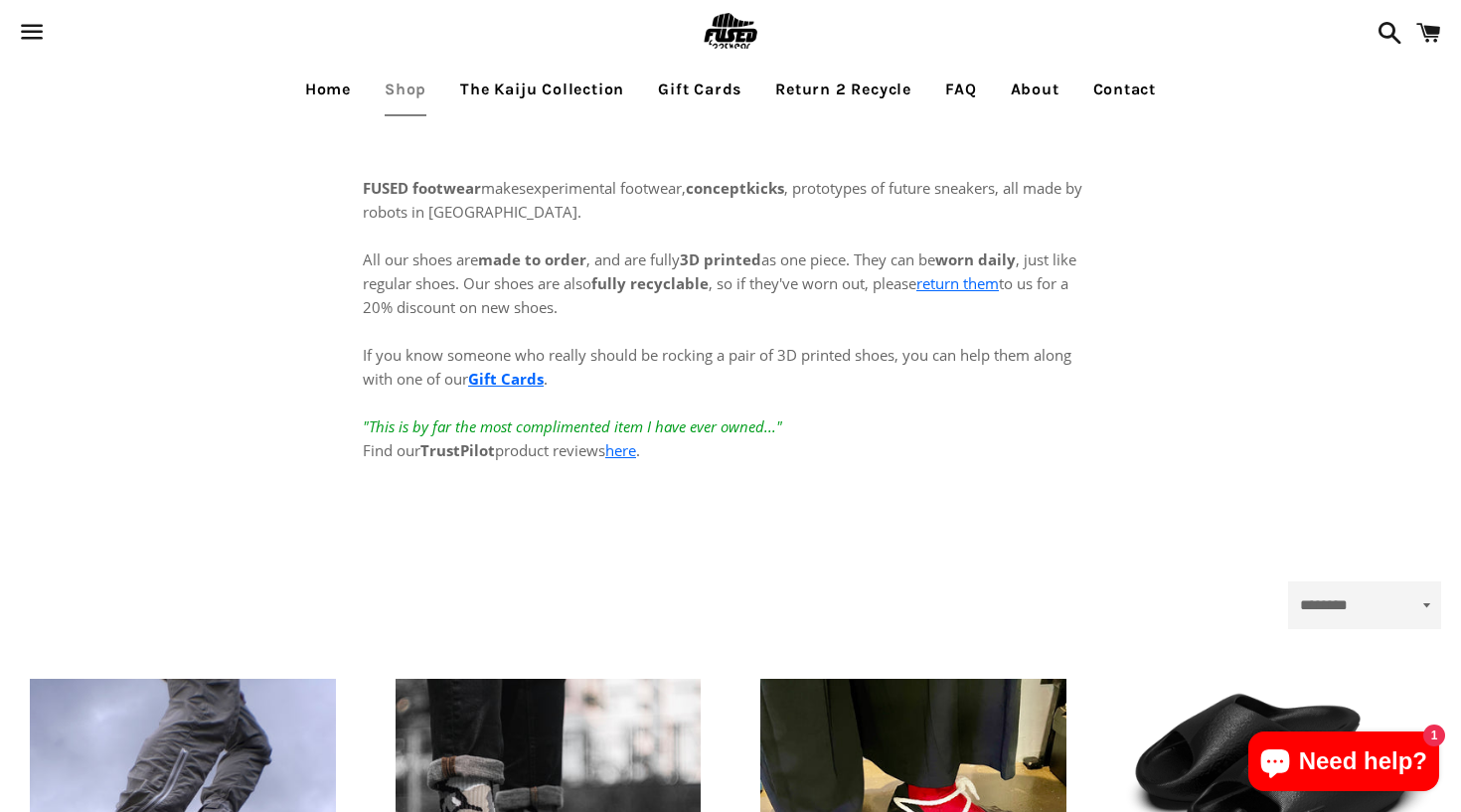 scroll, scrollTop: 0, scrollLeft: 0, axis: both 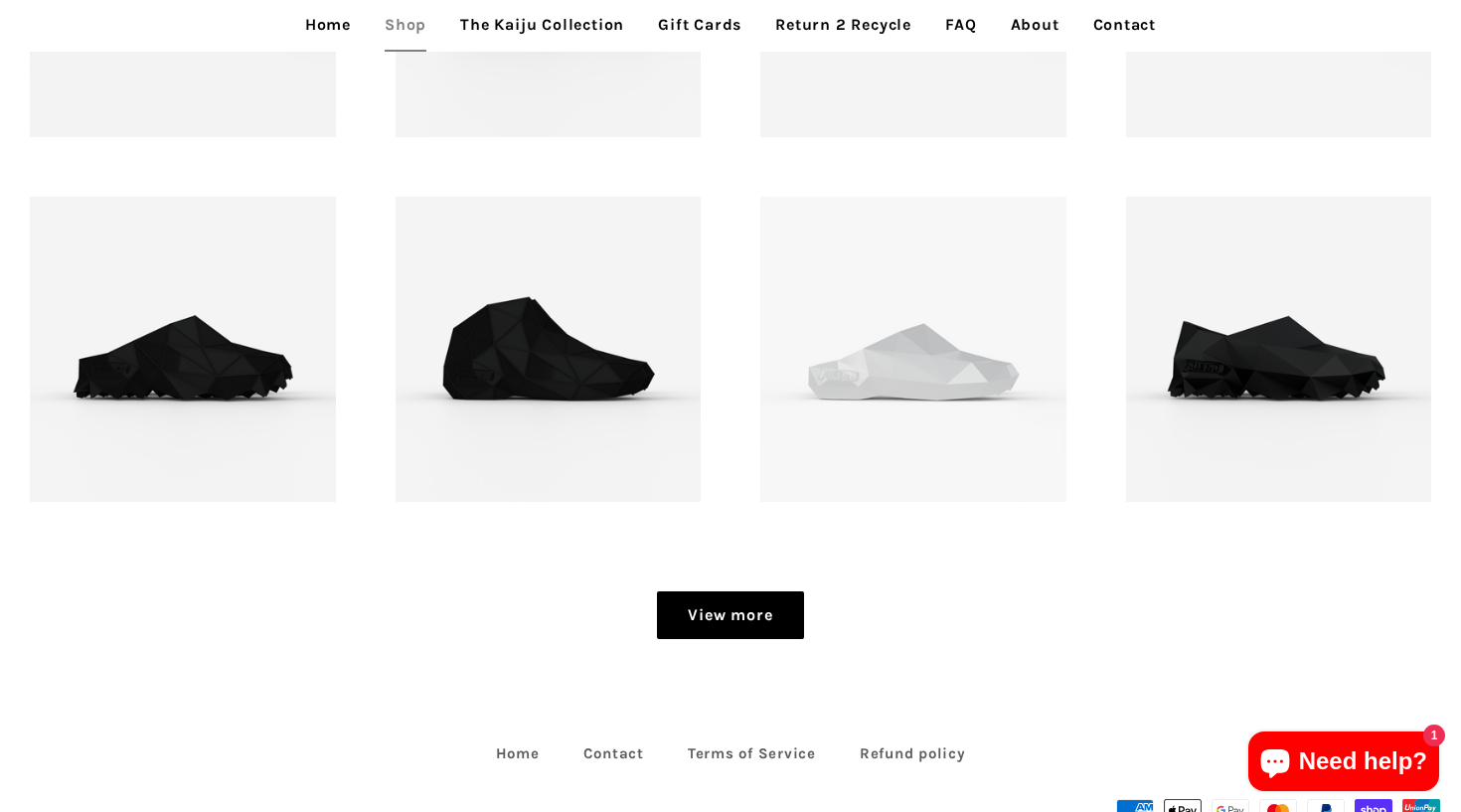 click on "View more" at bounding box center [730, 615] 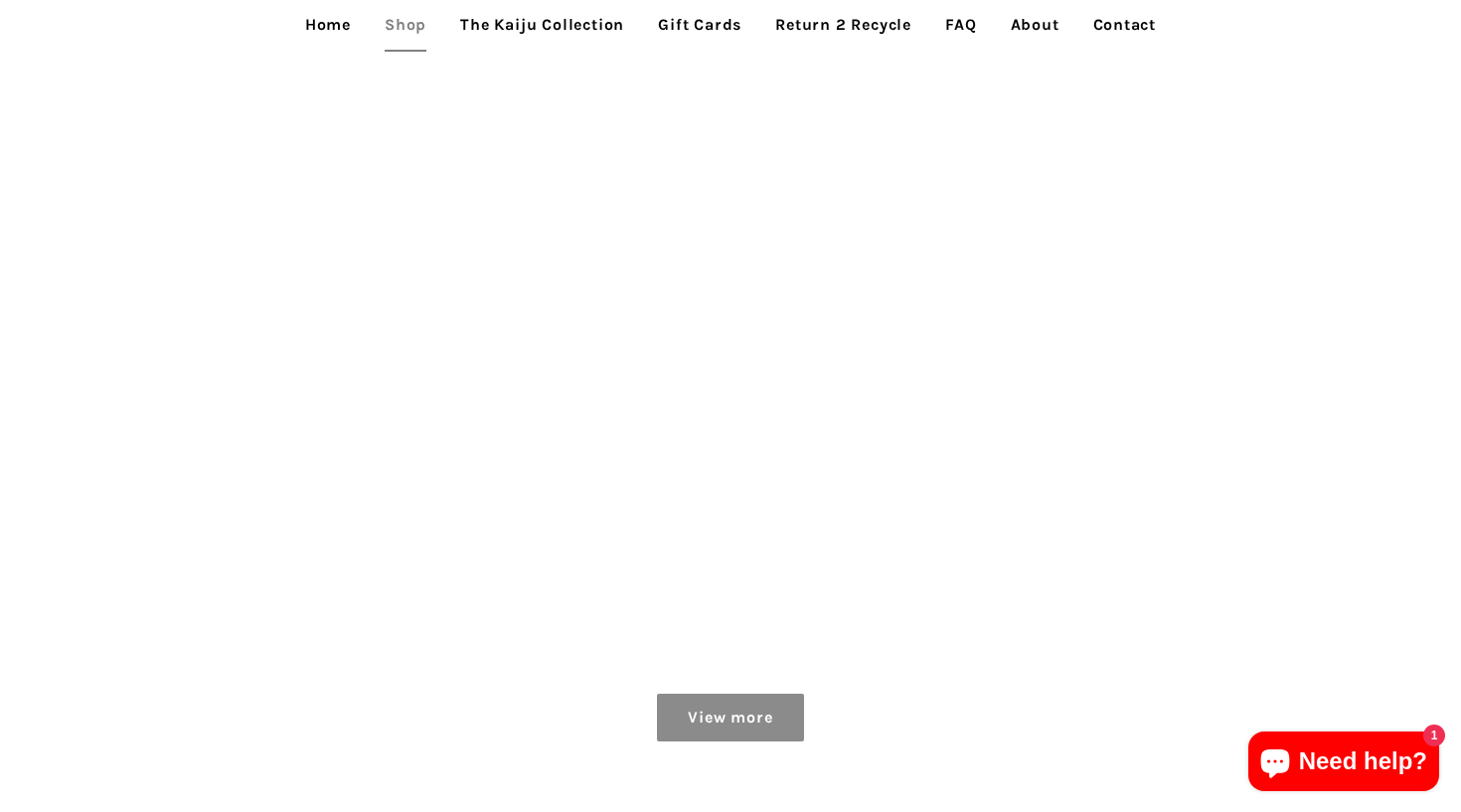 scroll, scrollTop: 2936, scrollLeft: 0, axis: vertical 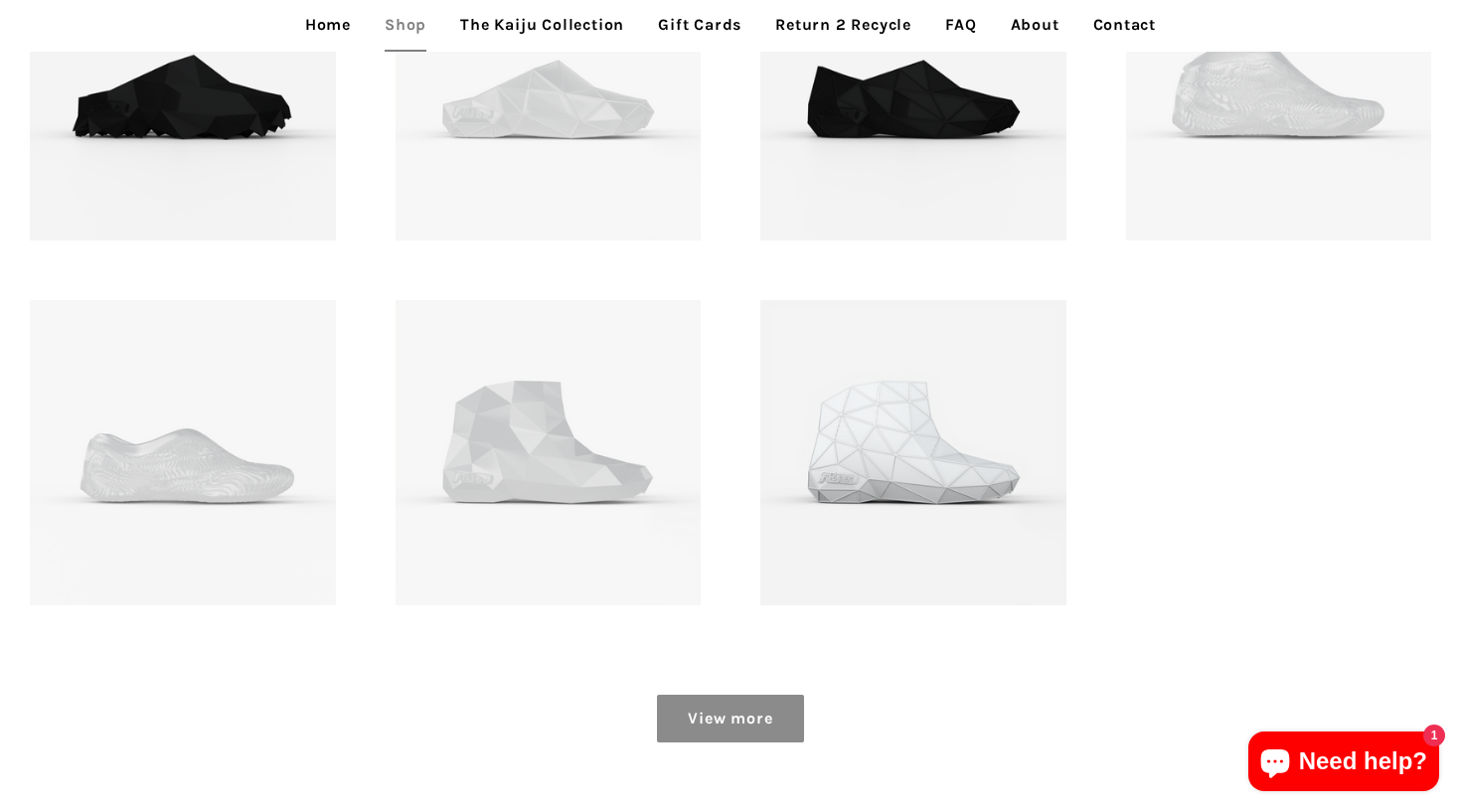 click on "Menu
Search
Cart
Home
Shop
The Kaiju Collection
Gift Cards
Return 2 Recycle
FAQ
About
Contact" at bounding box center [730, -957] 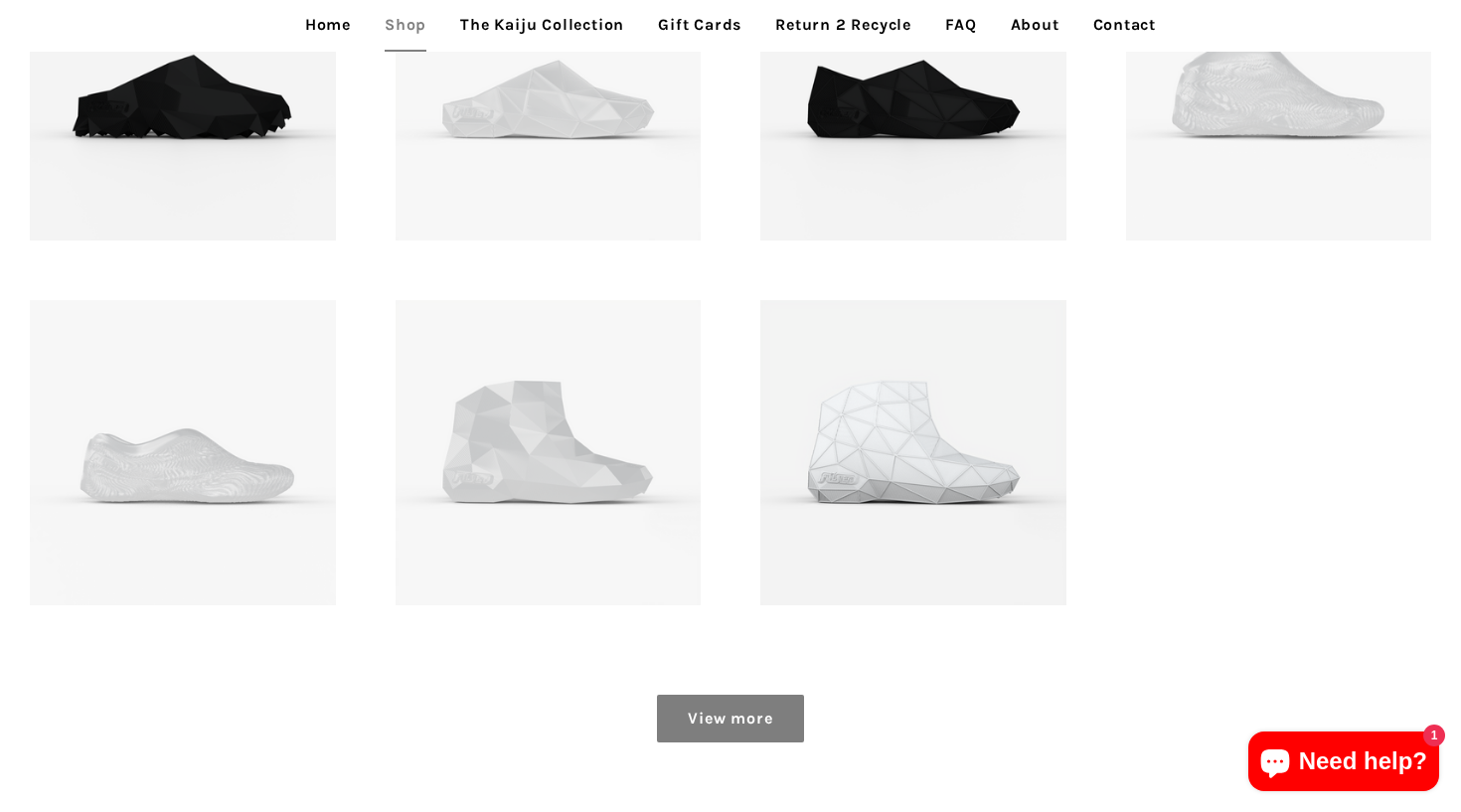 click on "View more" at bounding box center (730, 719) 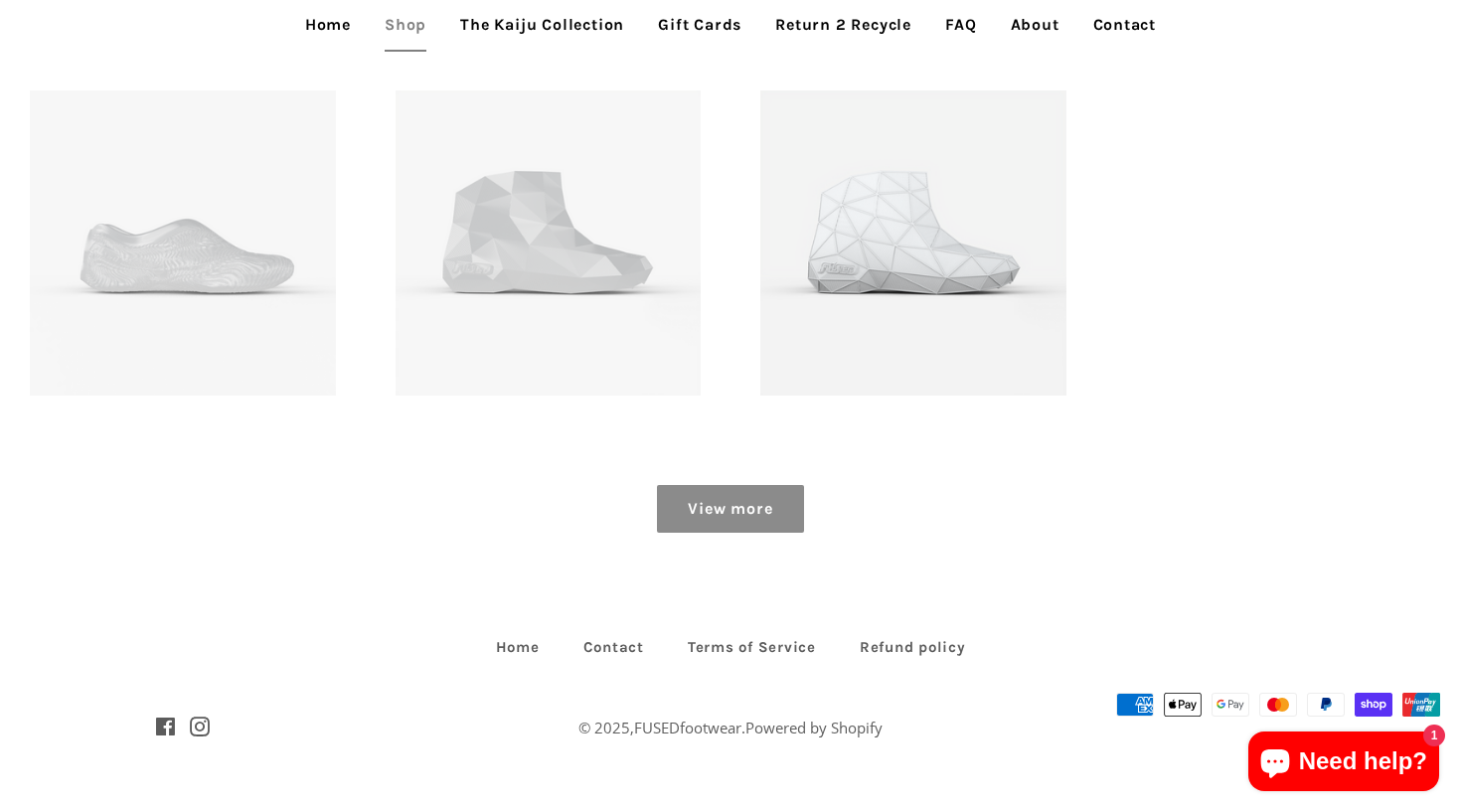 scroll, scrollTop: 3145, scrollLeft: 0, axis: vertical 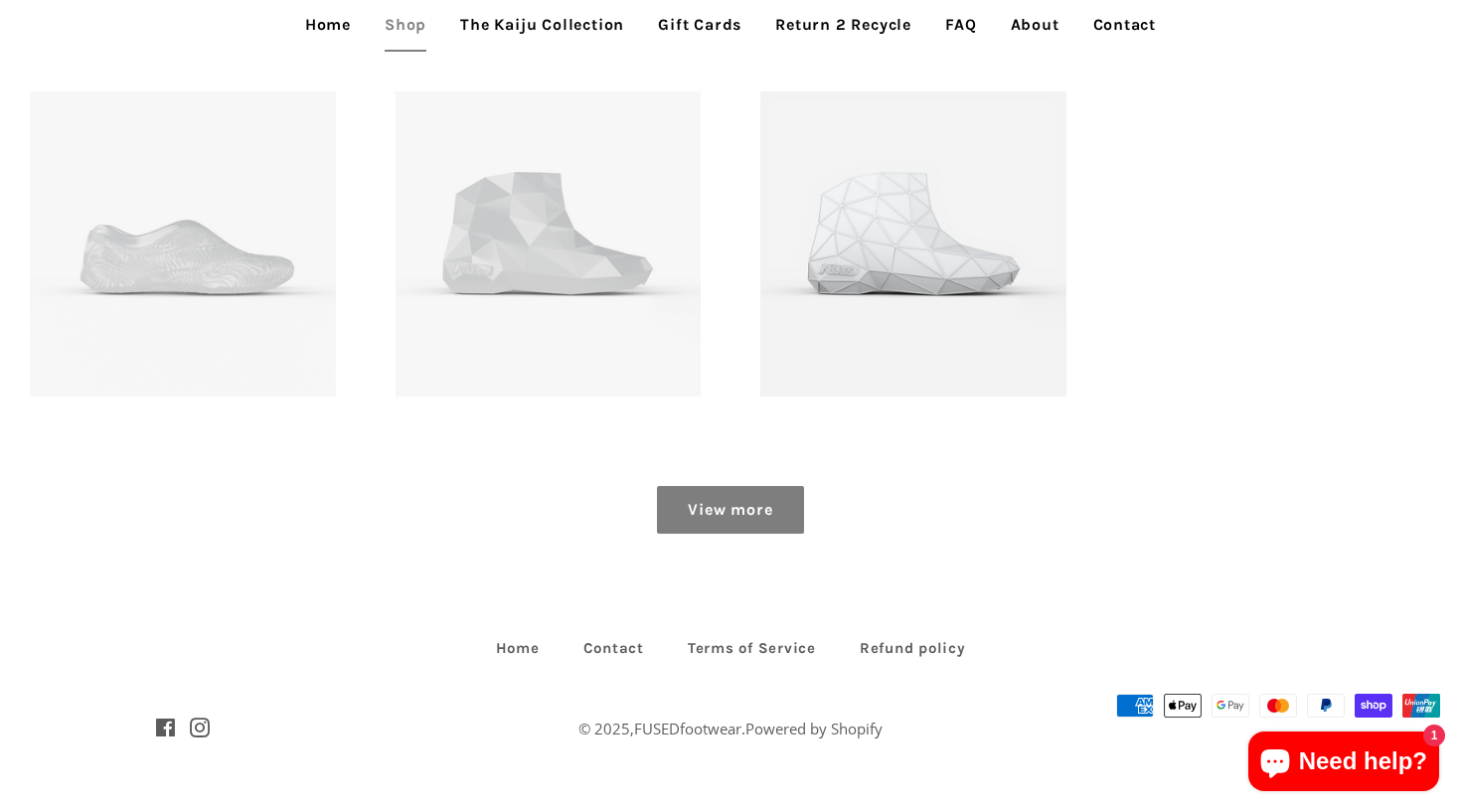 click on "View more" at bounding box center [730, 510] 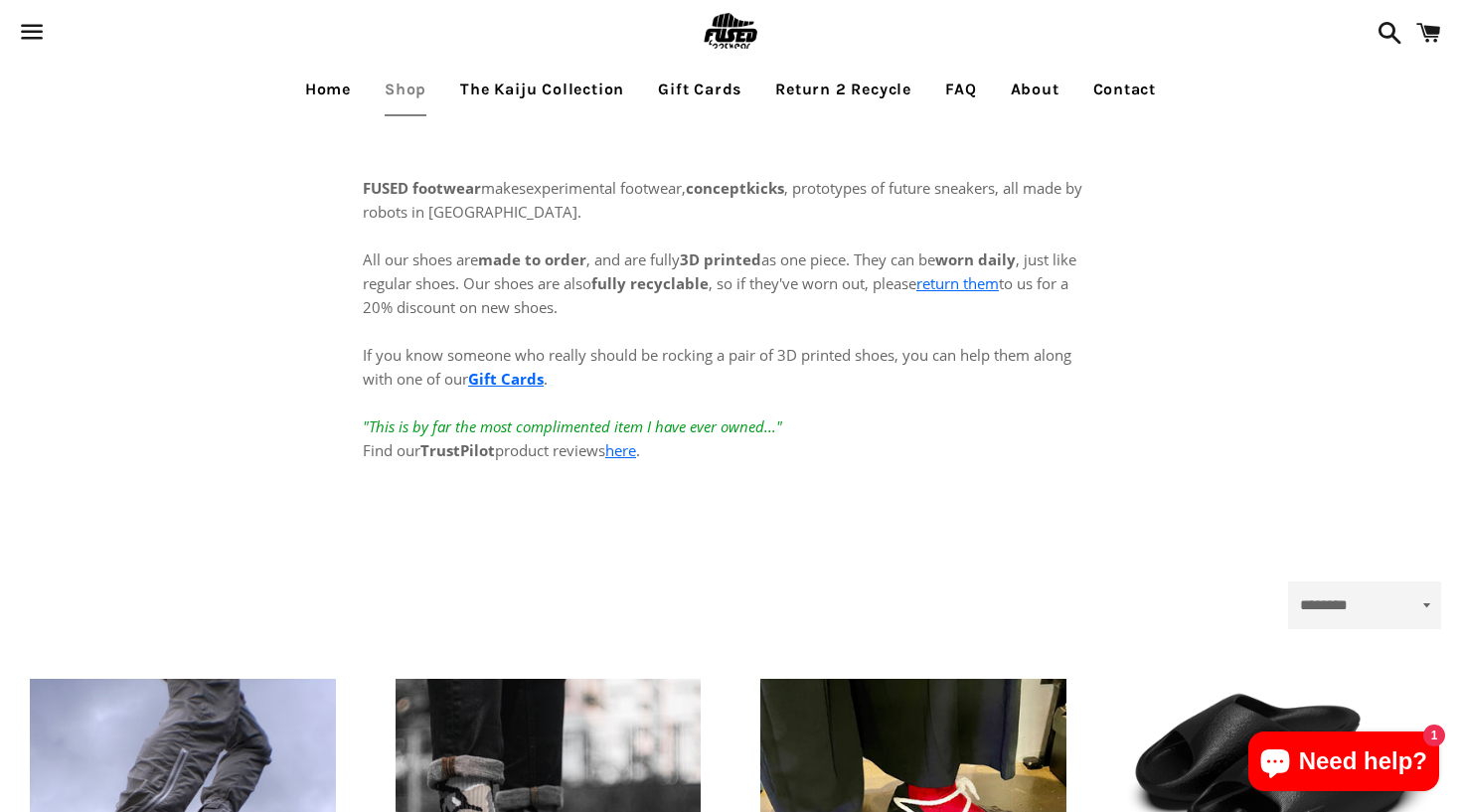 scroll, scrollTop: 0, scrollLeft: 0, axis: both 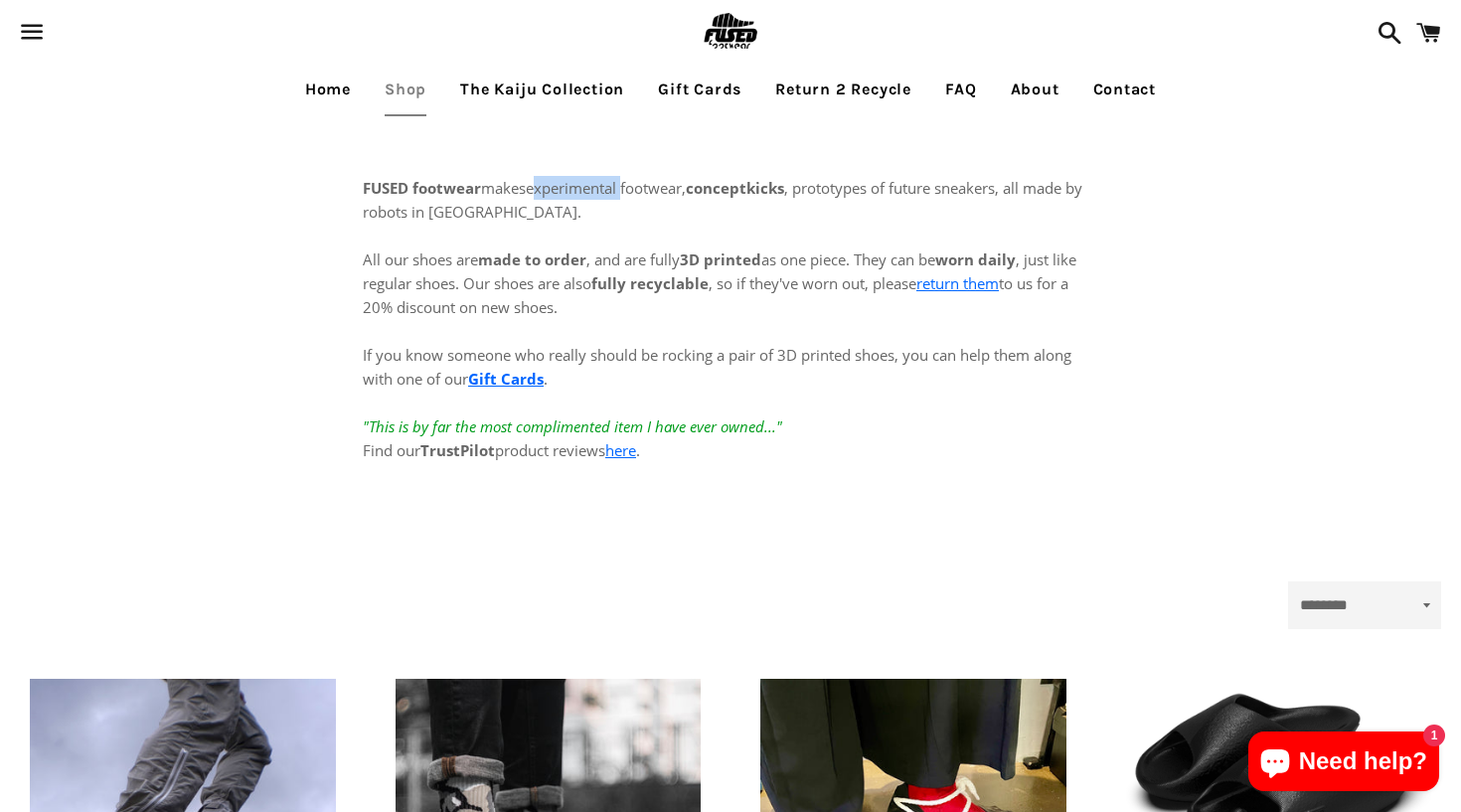 click on "experimental footwear,  conceptkicks , prototypes of future sneakers, all made by robots in Hong Kong." at bounding box center [723, 200] 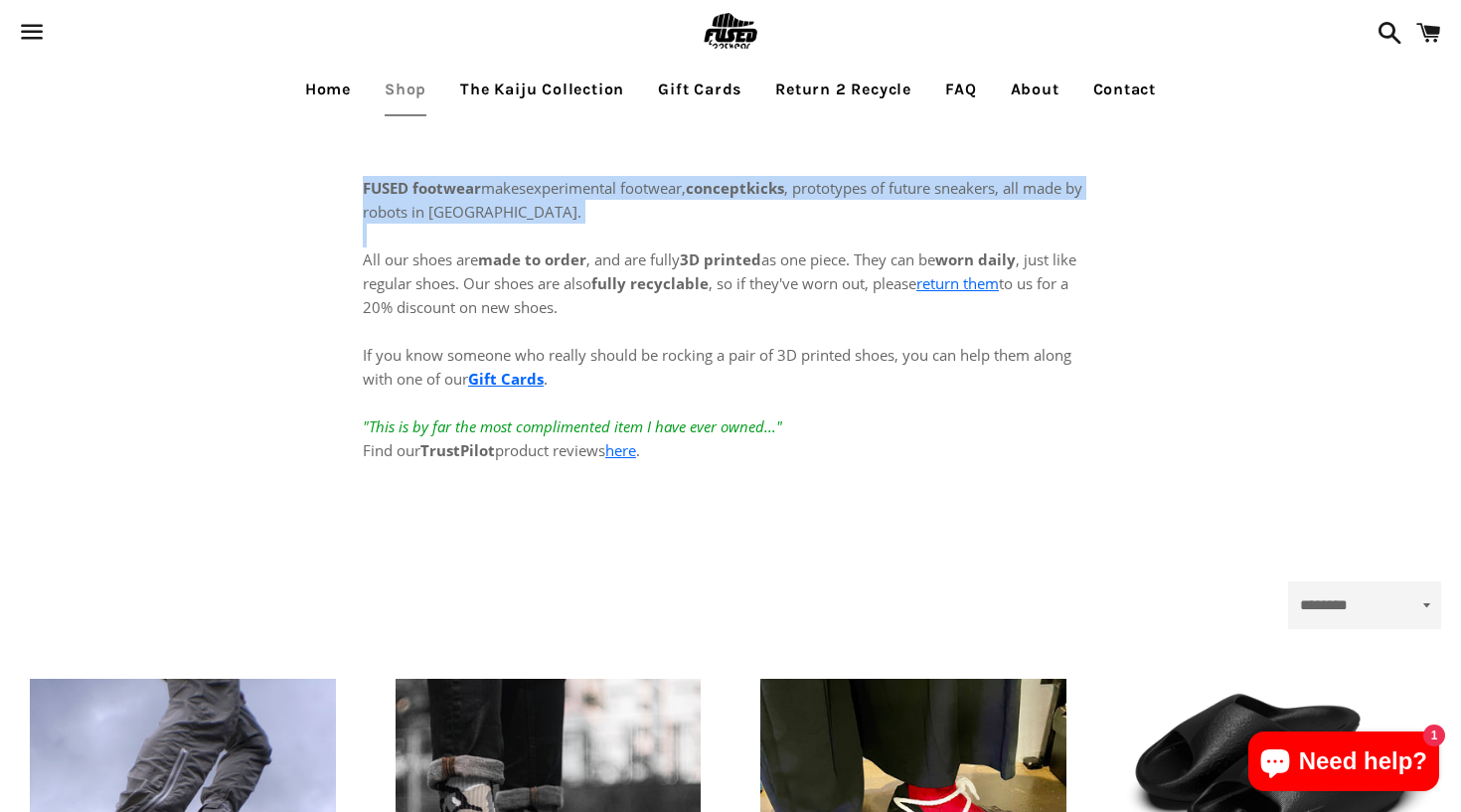 click on "experimental footwear,  conceptkicks , prototypes of future sneakers, all made by robots in Hong Kong." at bounding box center (723, 200) 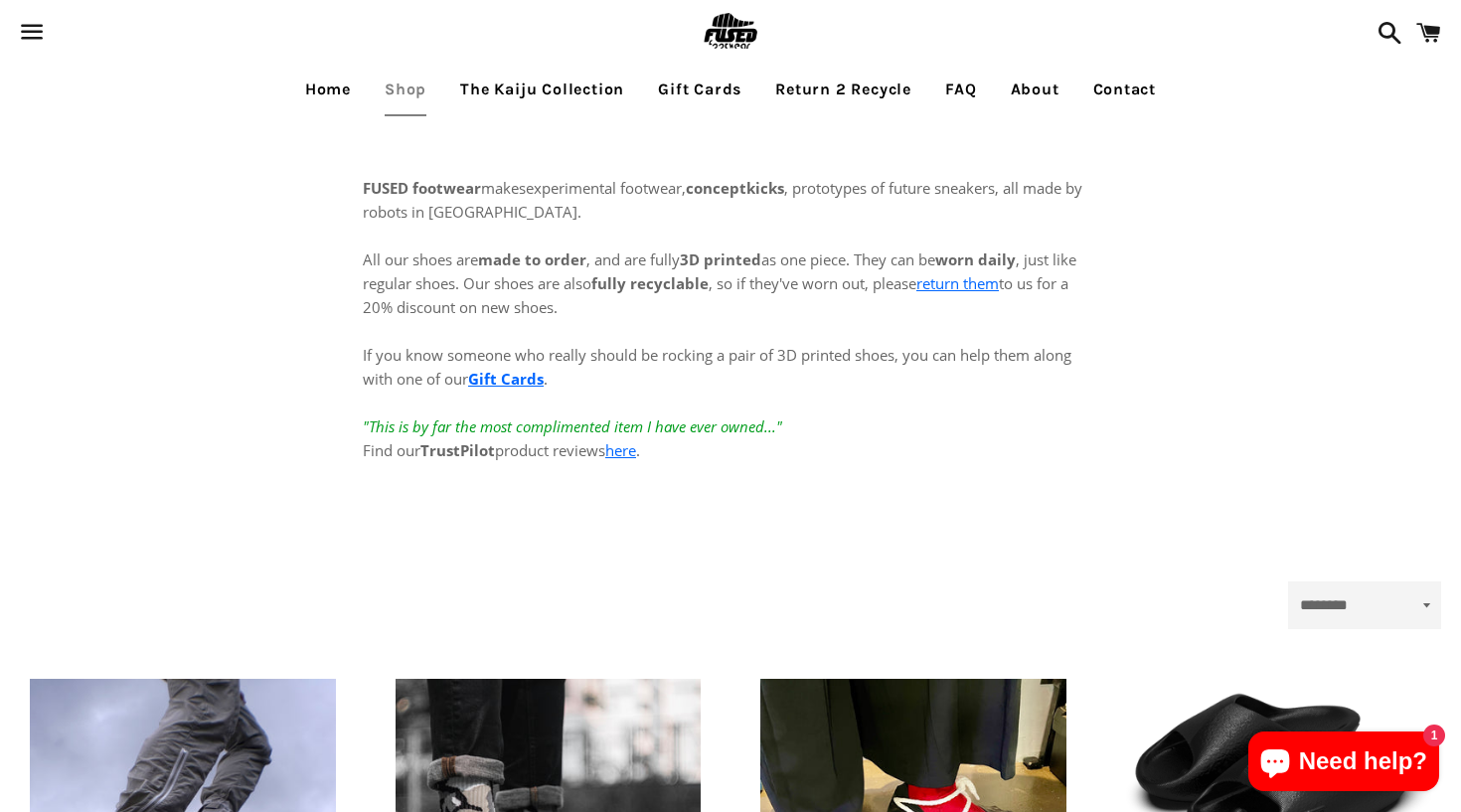 click on "fully recyclable" at bounding box center [650, 283] 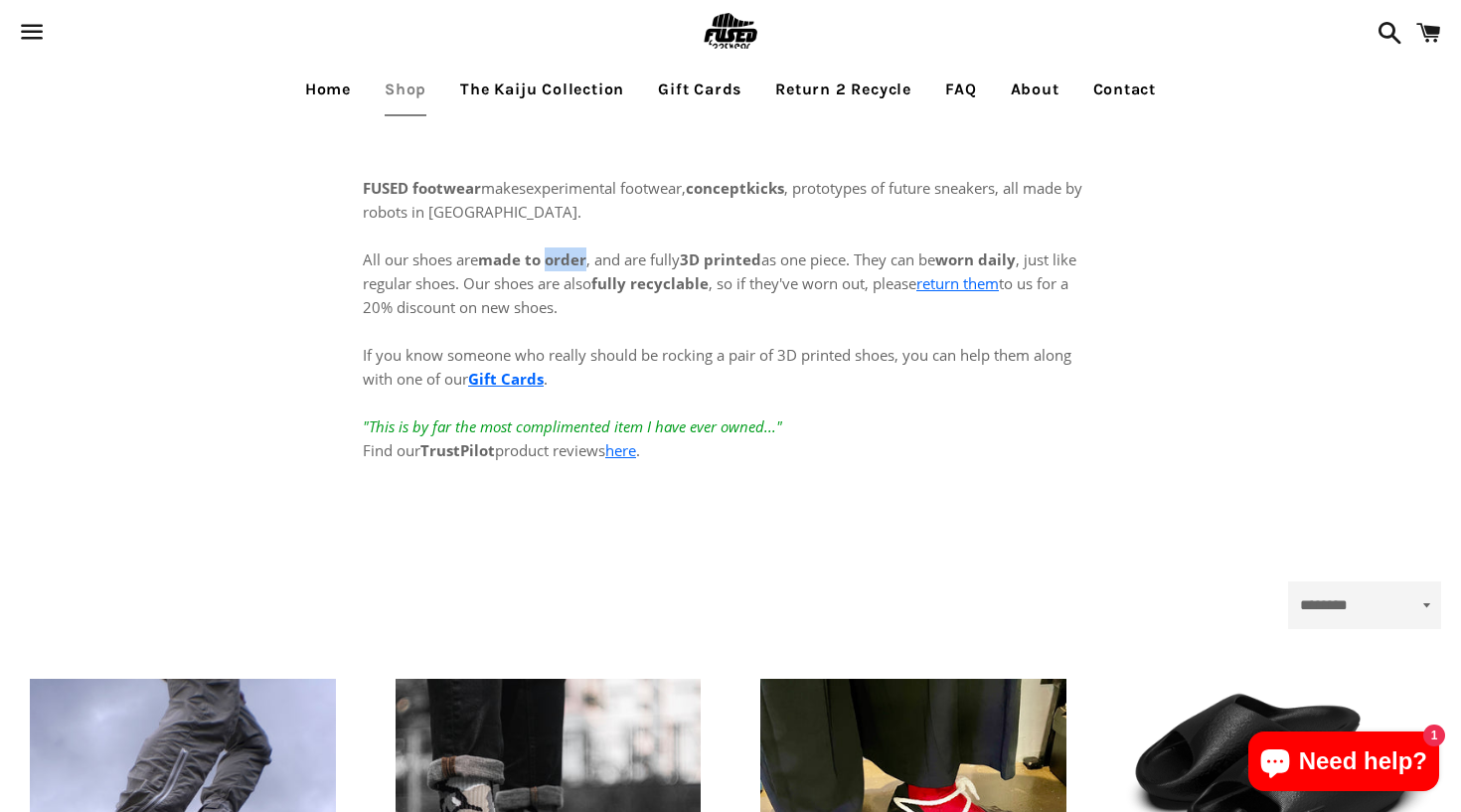 click on "made to order" at bounding box center (532, 259) 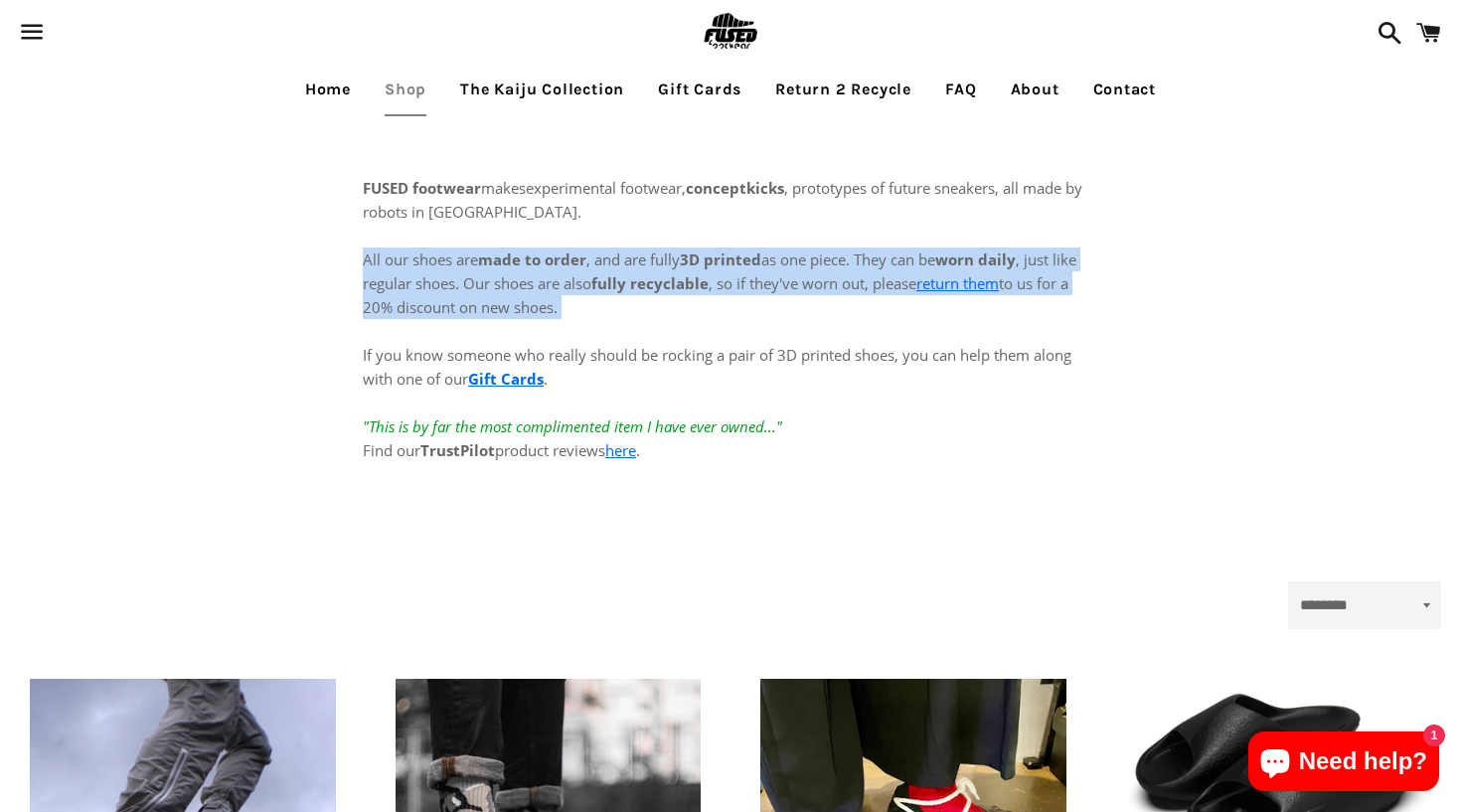 click on "made to order" at bounding box center [532, 259] 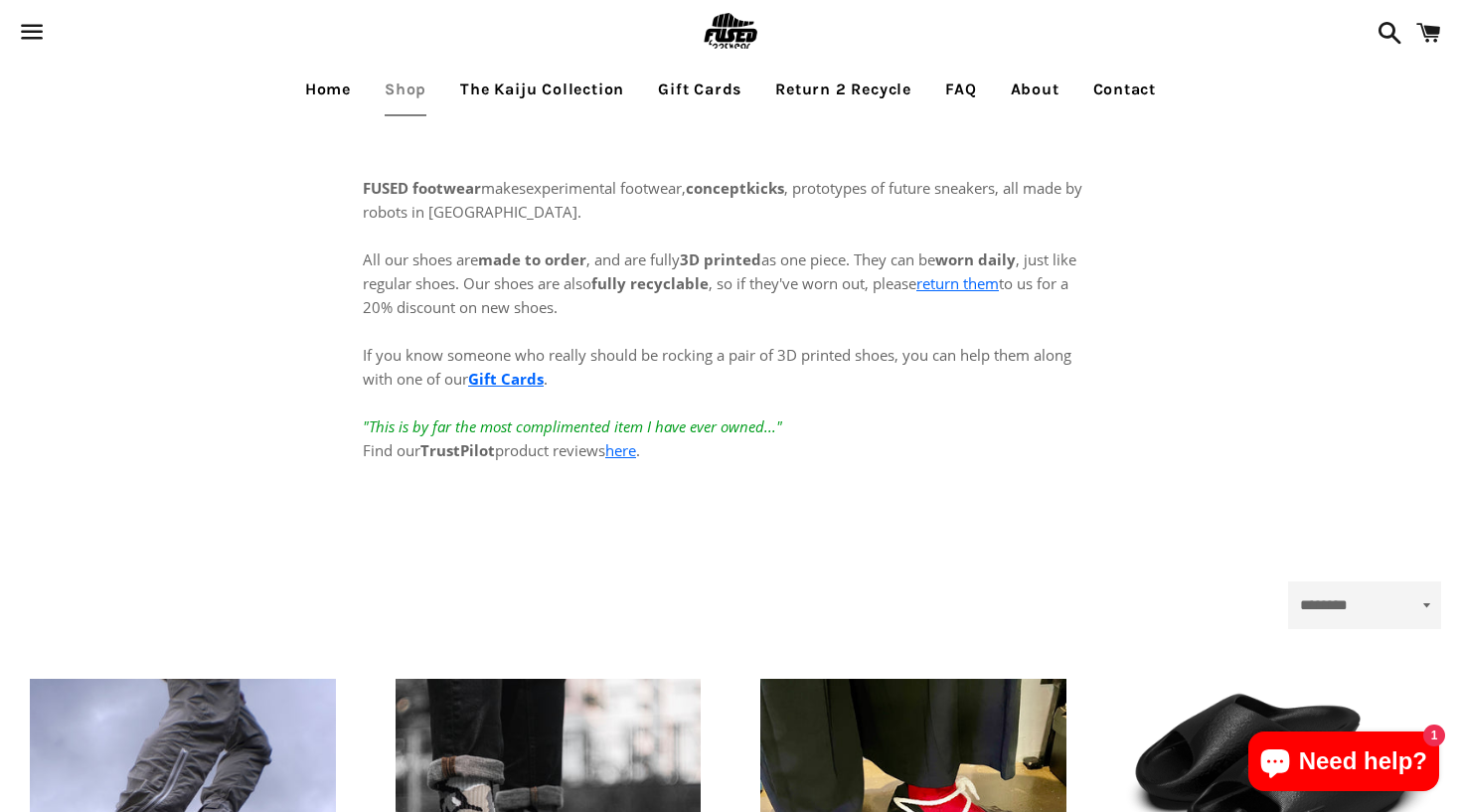 click on "All our shoes are  made to order , and are fully  3D printed  as one piece. They can be  worn daily , just like regular shoes. Our shoes are also  fully recyclable , so if they've worn out, please  return them  to us for a 20% discount on new shoes.  If you know someone who really should be rocking a pair of 3D printed shoes, you can help them along with one of our  Gift Cards . "This is by far the most complimented item I have ever owned..." Find our  TrustPilot  product reviews  here ." at bounding box center [730, 343] 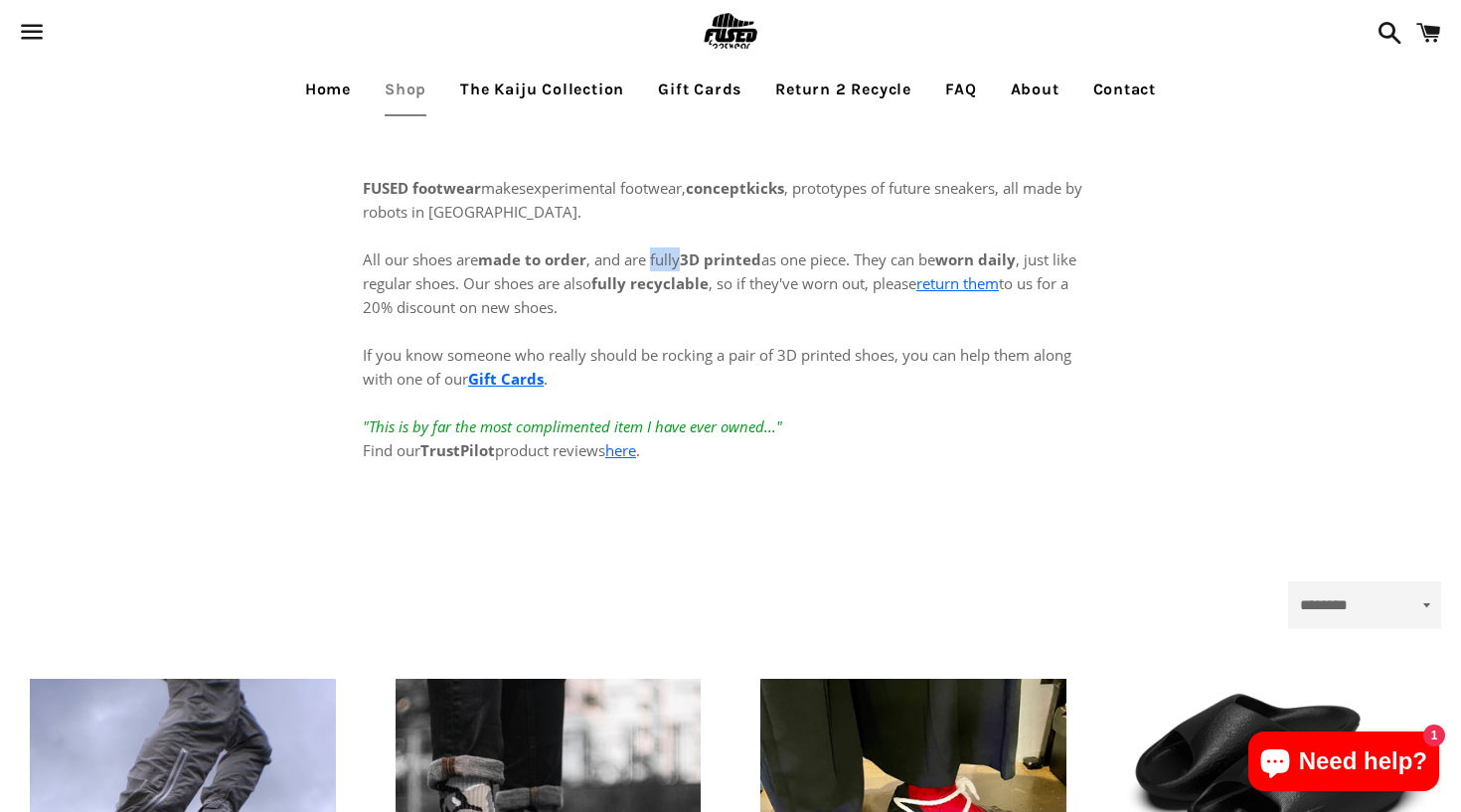 click on "All our shoes are  made to order , and are fully  3D printed  as one piece. They can be  worn daily , just like regular shoes. Our shoes are also  fully recyclable , so if they've worn out, please  return them  to us for a 20% discount on new shoes.  If you know someone who really should be rocking a pair of 3D printed shoes, you can help them along with one of our  Gift Cards . "This is by far the most complimented item I have ever owned..." Find our  TrustPilot  product reviews  here ." at bounding box center (730, 343) 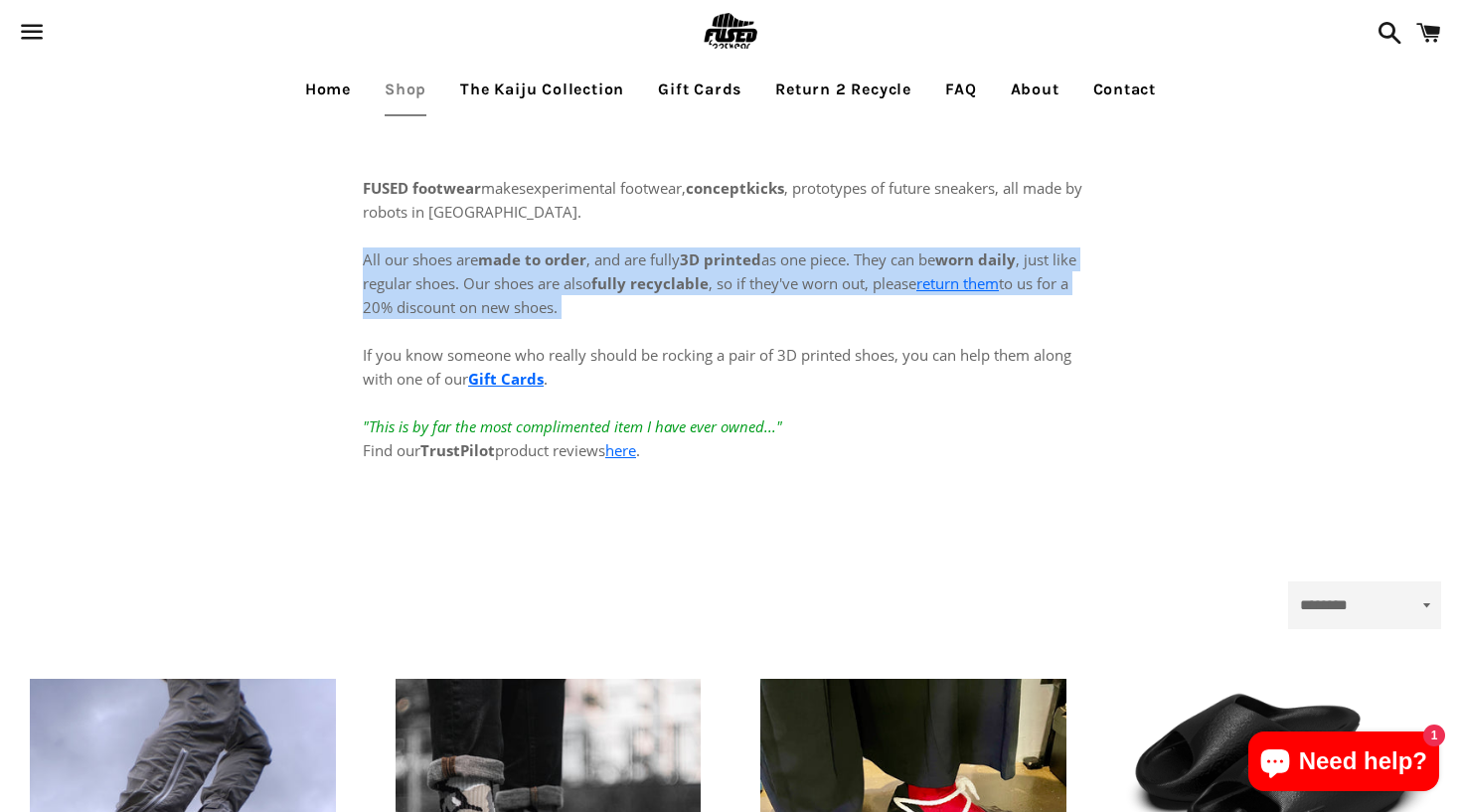 click on "All our shoes are  made to order , and are fully  3D printed  as one piece. They can be  worn daily , just like regular shoes. Our shoes are also  fully recyclable , so if they've worn out, please  return them  to us for a 20% discount on new shoes.  If you know someone who really should be rocking a pair of 3D printed shoes, you can help them along with one of our  Gift Cards . "This is by far the most complimented item I have ever owned..." Find our  TrustPilot  product reviews  here ." at bounding box center (730, 343) 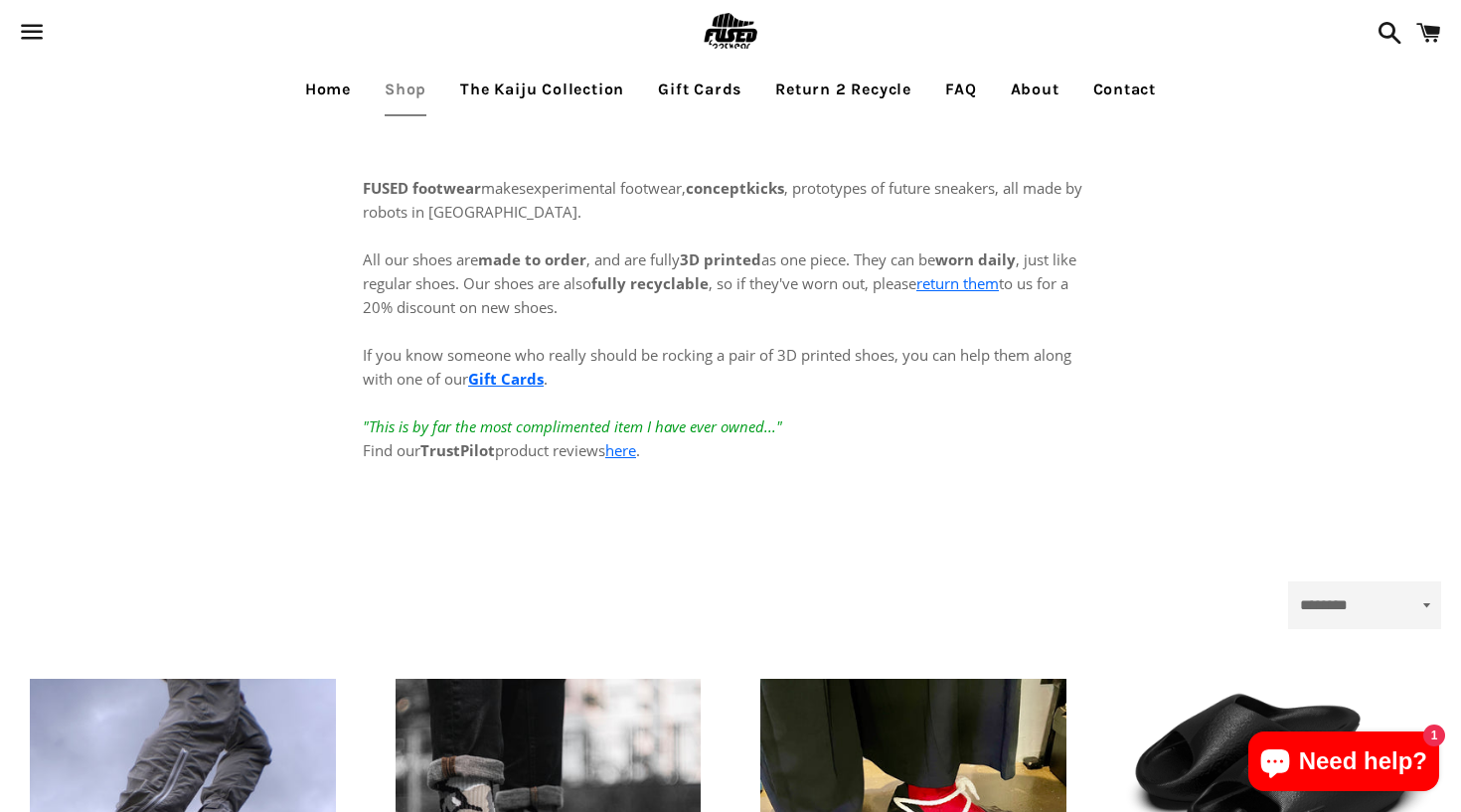 click on "All our shoes are  made to order , and are fully  3D printed  as one piece. They can be  worn daily , just like regular shoes. Our shoes are also  fully recyclable , so if they've worn out, please  return them  to us for a 20% discount on new shoes.  If you know someone who really should be rocking a pair of 3D printed shoes, you can help them along with one of our  Gift Cards . "This is by far the most complimented item I have ever owned..." Find our  TrustPilot  product reviews  here ." at bounding box center (730, 343) 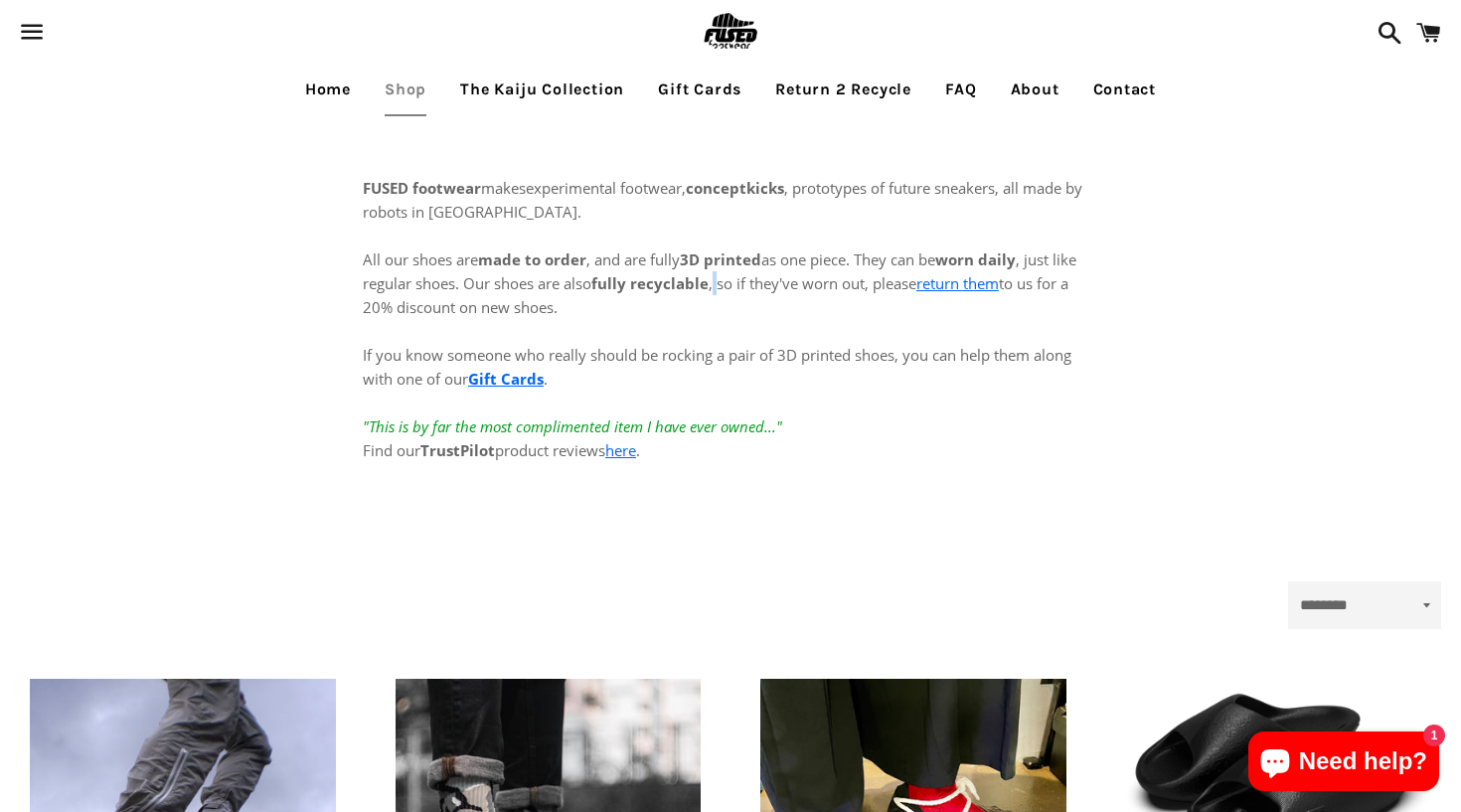 click on "All our shoes are  made to order , and are fully  3D printed  as one piece. They can be  worn daily , just like regular shoes. Our shoes are also  fully recyclable , so if they've worn out, please  return them  to us for a 20% discount on new shoes.  If you know someone who really should be rocking a pair of 3D printed shoes, you can help them along with one of our  Gift Cards . "This is by far the most complimented item I have ever owned..." Find our  TrustPilot  product reviews  here ." at bounding box center (730, 343) 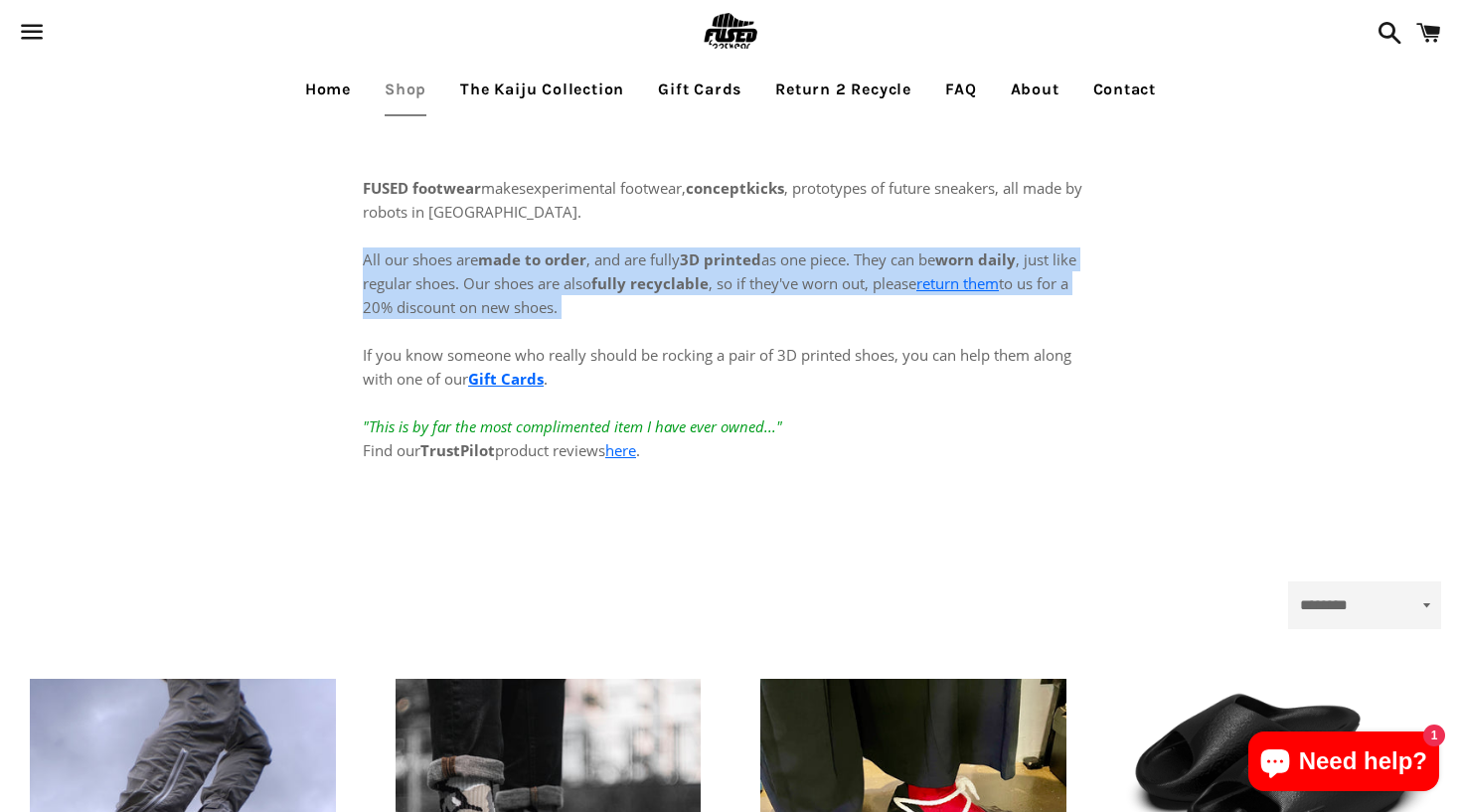 click on "All our shoes are  made to order , and are fully  3D printed  as one piece. They can be  worn daily , just like regular shoes. Our shoes are also  fully recyclable , so if they've worn out, please  return them  to us for a 20% discount on new shoes.  If you know someone who really should be rocking a pair of 3D printed shoes, you can help them along with one of our  Gift Cards . "This is by far the most complimented item I have ever owned..." Find our  TrustPilot  product reviews  here ." at bounding box center (730, 343) 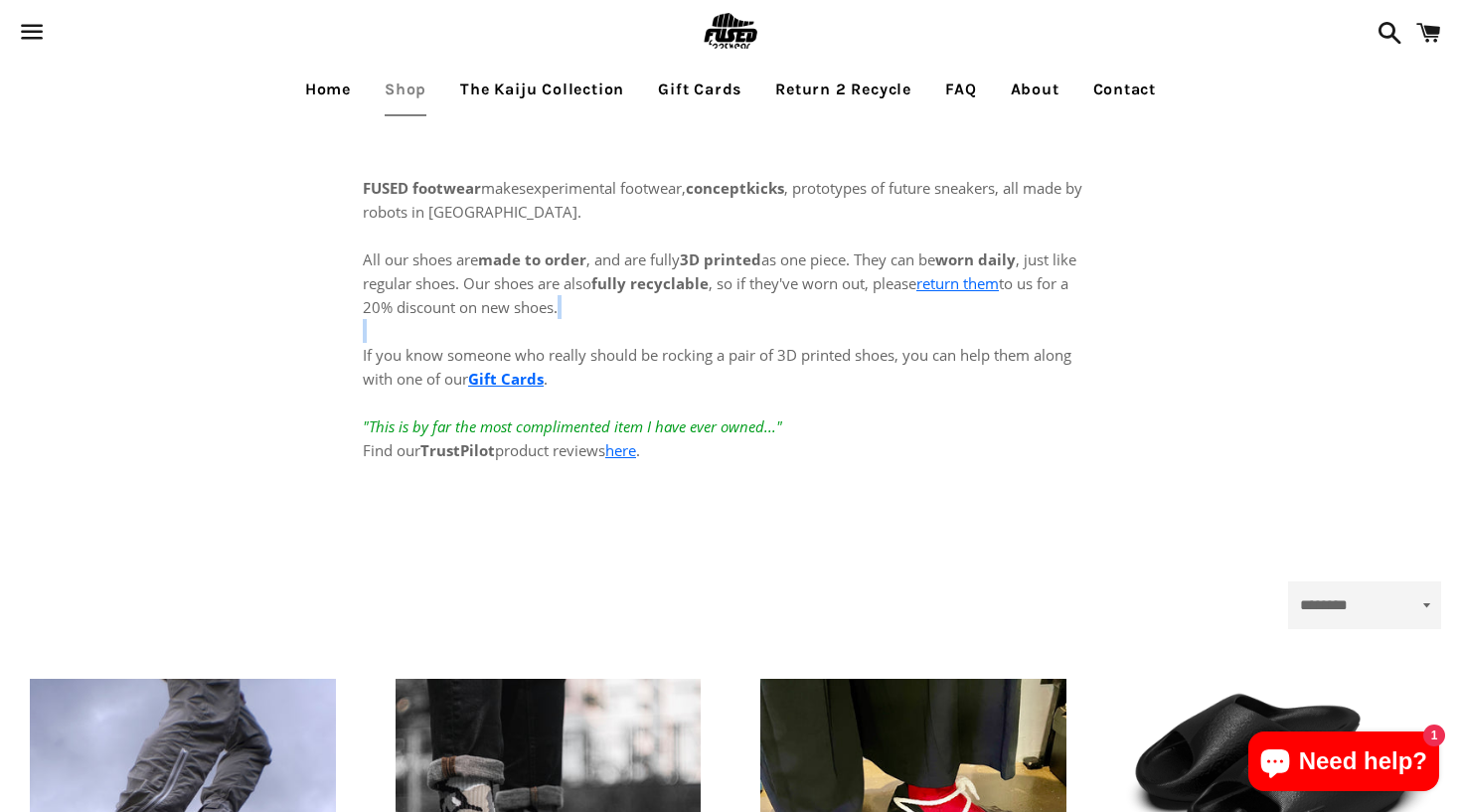 click on "All our shoes are  made to order , and are fully  3D printed  as one piece. They can be  worn daily , just like regular shoes. Our shoes are also  fully recyclable , so if they've worn out, please  return them  to us for a 20% discount on new shoes.  If you know someone who really should be rocking a pair of 3D printed shoes, you can help them along with one of our  Gift Cards . "This is by far the most complimented item I have ever owned..." Find our  TrustPilot  product reviews  here ." at bounding box center (730, 343) 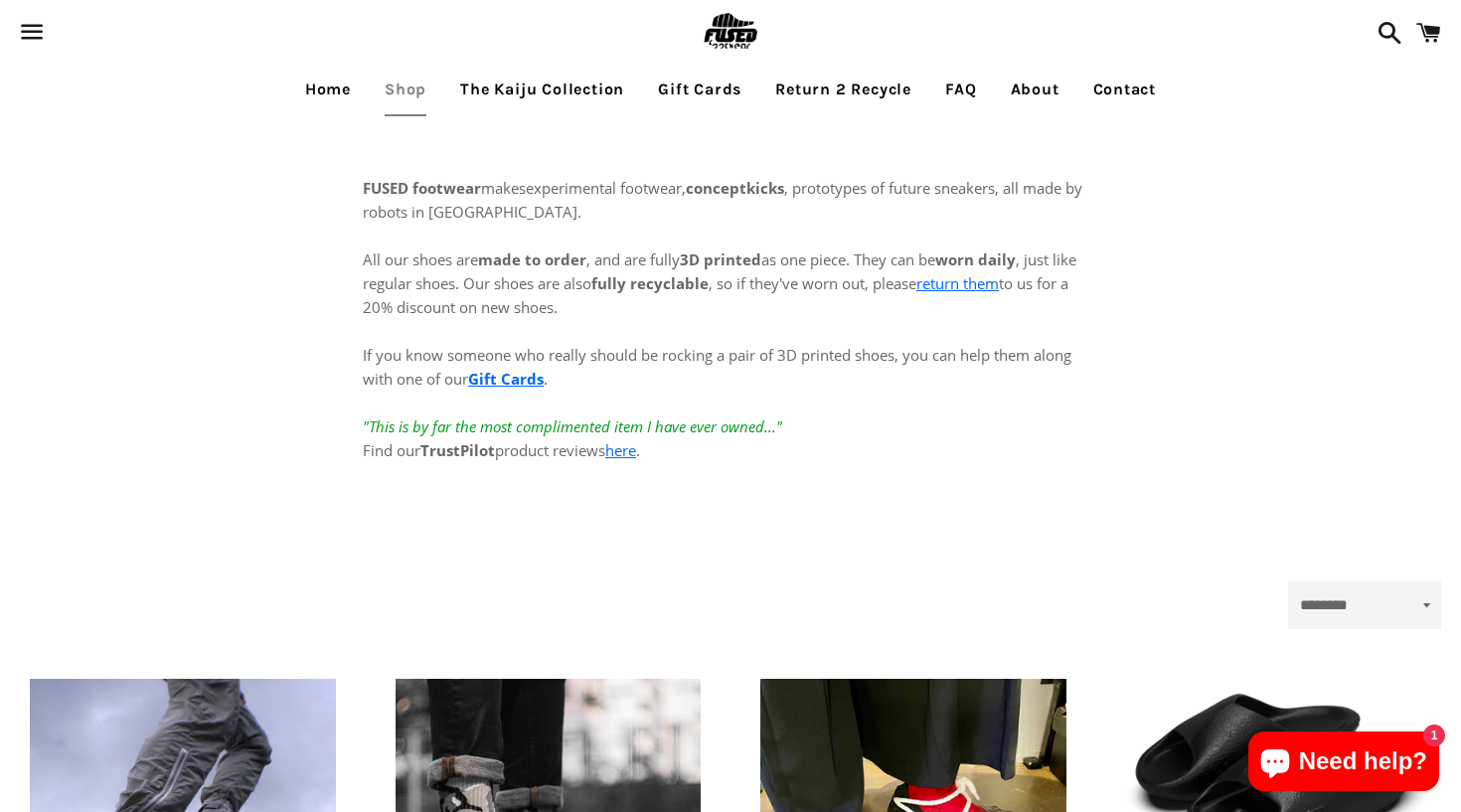 click on "All our shoes are  made to order , and are fully  3D printed  as one piece. They can be  worn daily , just like regular shoes. Our shoes are also  fully recyclable , so if they've worn out, please  return them  to us for a 20% discount on new shoes.  If you know someone who really should be rocking a pair of 3D printed shoes, you can help them along with one of our  Gift Cards . "This is by far the most complimented item I have ever owned..." Find our  TrustPilot  product reviews  here ." at bounding box center (730, 343) 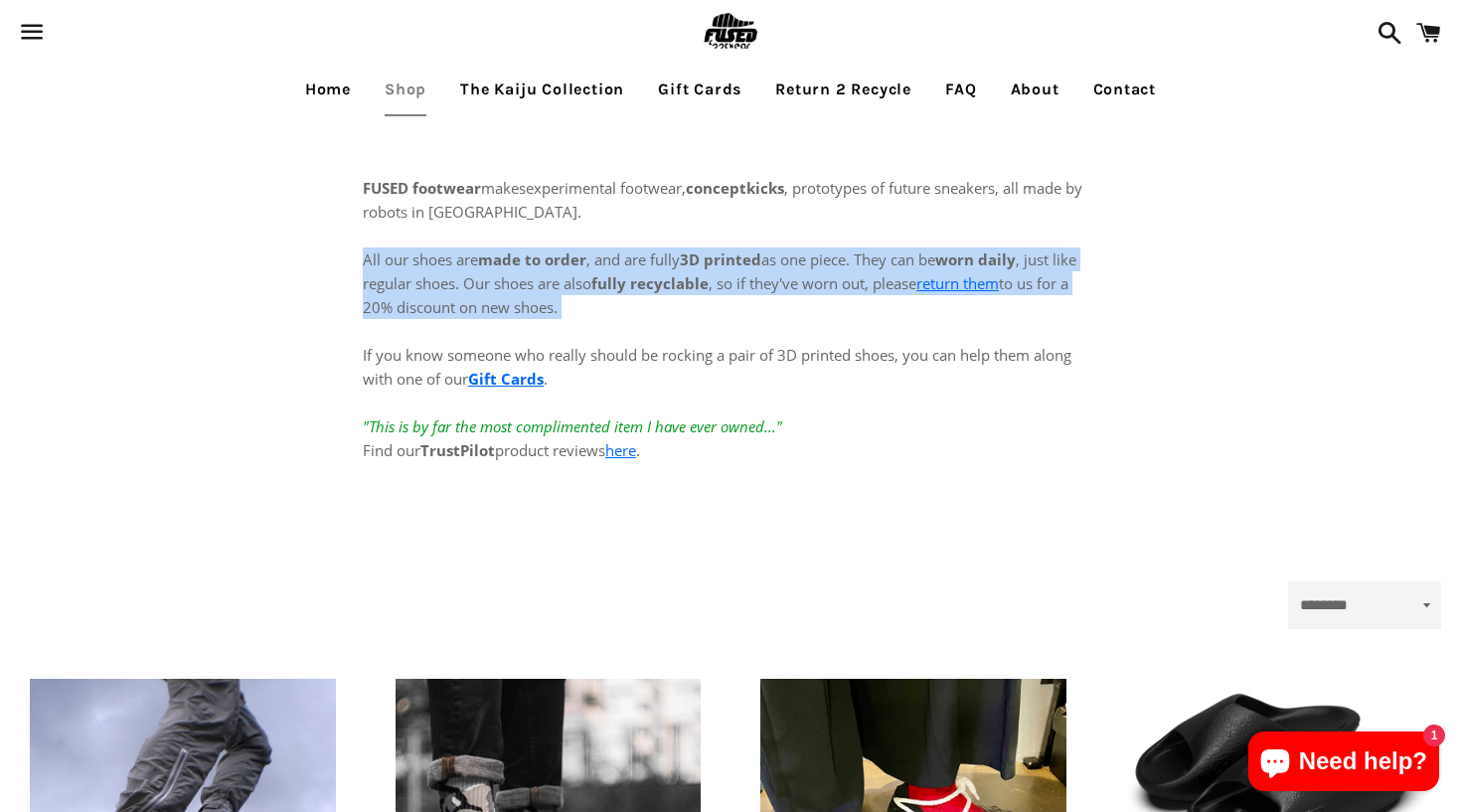 click on "All our shoes are  made to order , and are fully  3D printed  as one piece. They can be  worn daily , just like regular shoes. Our shoes are also  fully recyclable , so if they've worn out, please  return them  to us for a 20% discount on new shoes.  If you know someone who really should be rocking a pair of 3D printed shoes, you can help them along with one of our  Gift Cards . "This is by far the most complimented item I have ever owned..." Find our  TrustPilot  product reviews  here ." at bounding box center (730, 343) 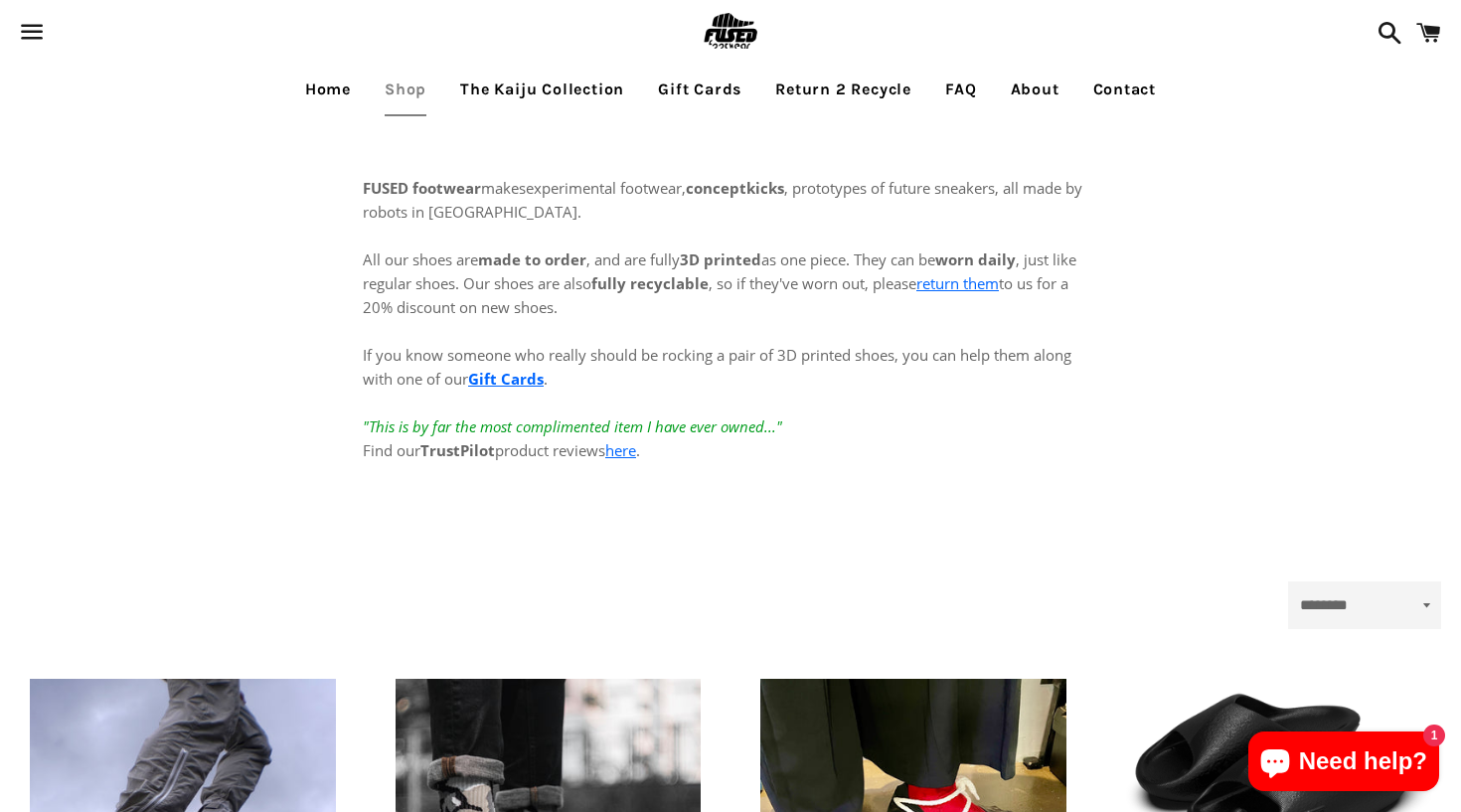 click on "All our shoes are  made to order , and are fully  3D printed  as one piece. They can be  worn daily , just like regular shoes. Our shoes are also  fully recyclable , so if they've worn out, please  return them  to us for a 20% discount on new shoes.  If you know someone who really should be rocking a pair of 3D printed shoes, you can help them along with one of our  Gift Cards . "This is by far the most complimented item I have ever owned..." Find our  TrustPilot  product reviews  here ." at bounding box center (730, 343) 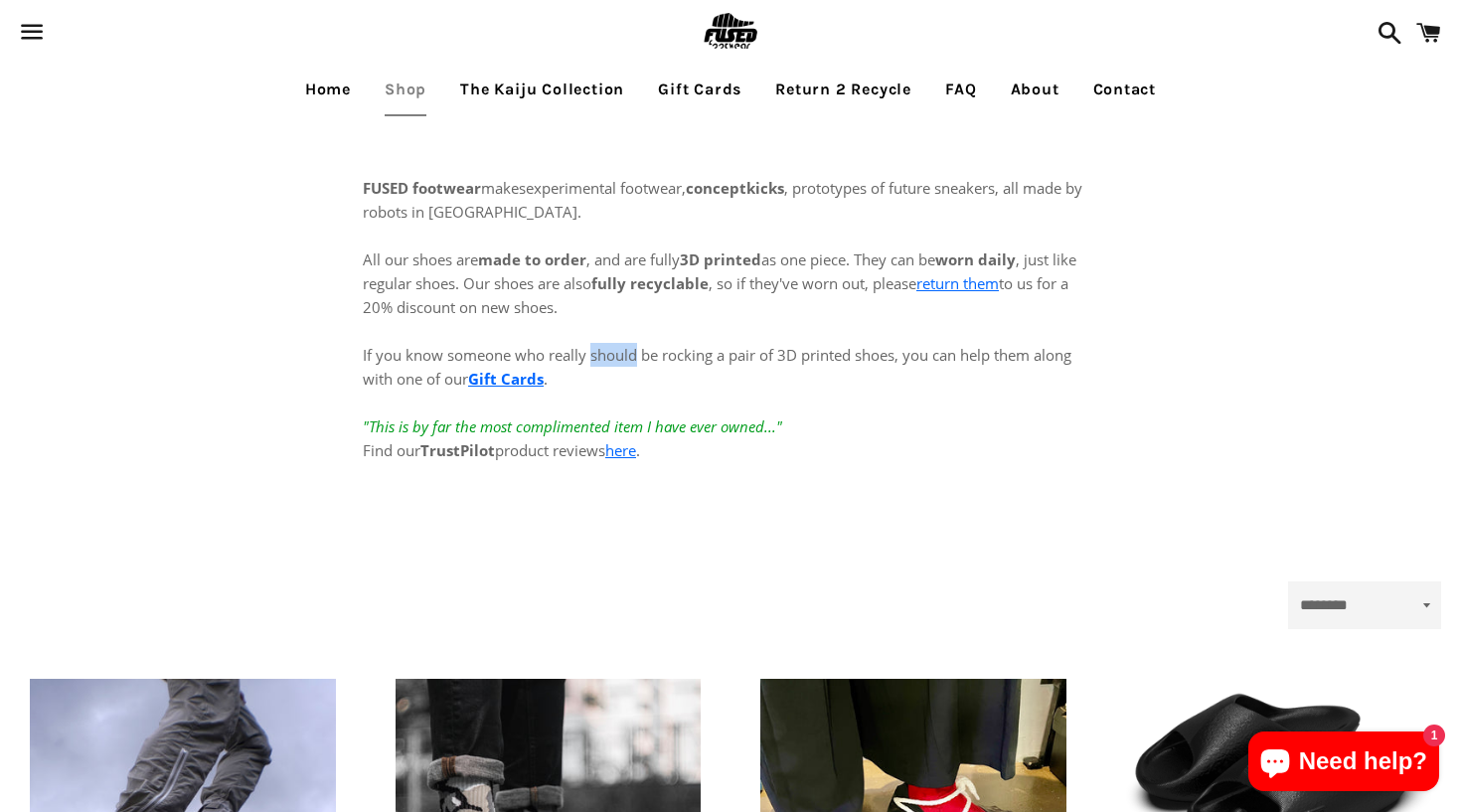 click on "All our shoes are  made to order , and are fully  3D printed  as one piece. They can be  worn daily , just like regular shoes. Our shoes are also  fully recyclable , so if they've worn out, please  return them  to us for a 20% discount on new shoes.  If you know someone who really should be rocking a pair of 3D printed shoes, you can help them along with one of our  Gift Cards . "This is by far the most complimented item I have ever owned..." Find our  TrustPilot  product reviews  here ." at bounding box center (730, 343) 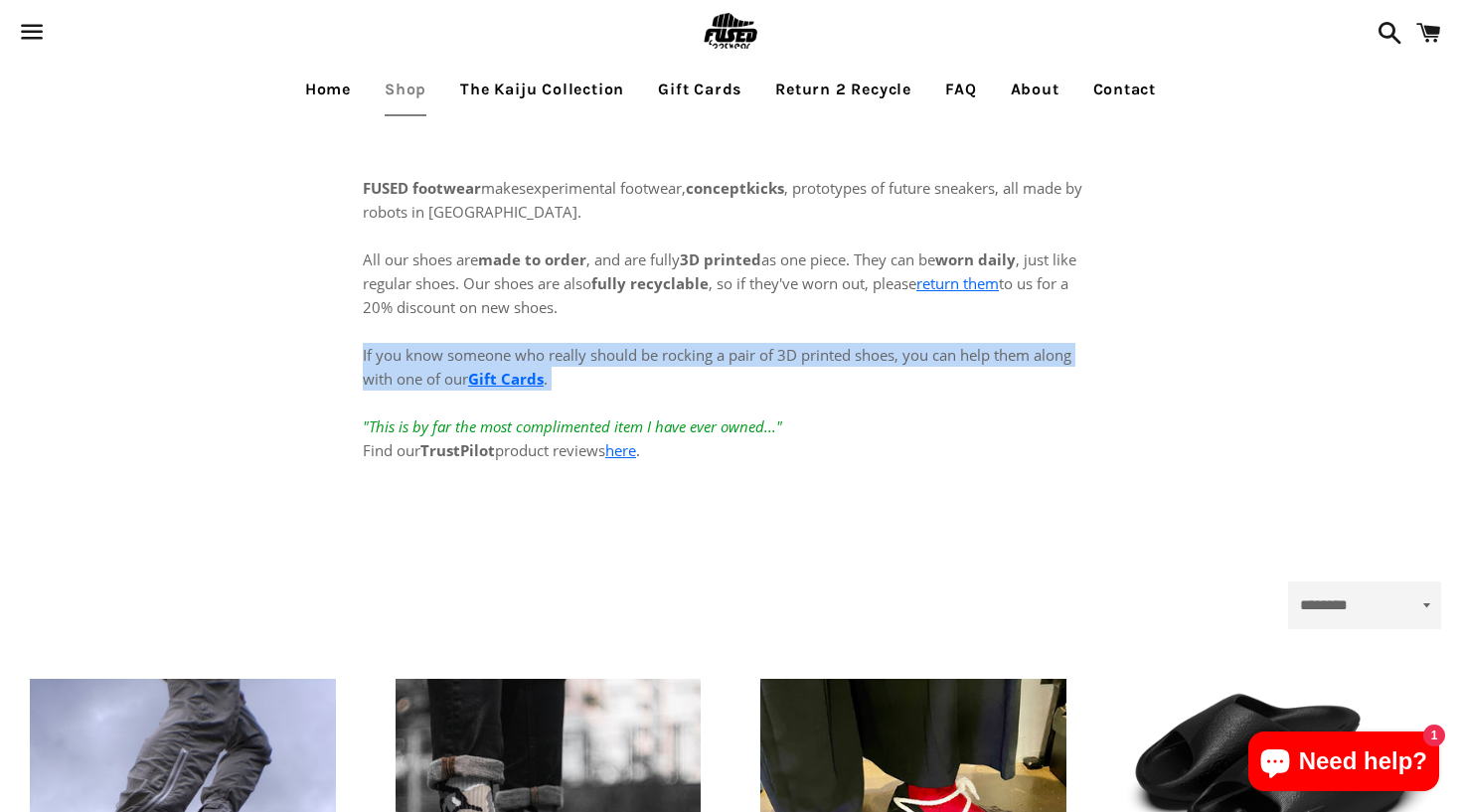click on "All our shoes are  made to order , and are fully  3D printed  as one piece. They can be  worn daily , just like regular shoes. Our shoes are also  fully recyclable , so if they've worn out, please  return them  to us for a 20% discount on new shoes.  If you know someone who really should be rocking a pair of 3D printed shoes, you can help them along with one of our  Gift Cards . "This is by far the most complimented item I have ever owned..." Find our  TrustPilot  product reviews  here ." at bounding box center (730, 343) 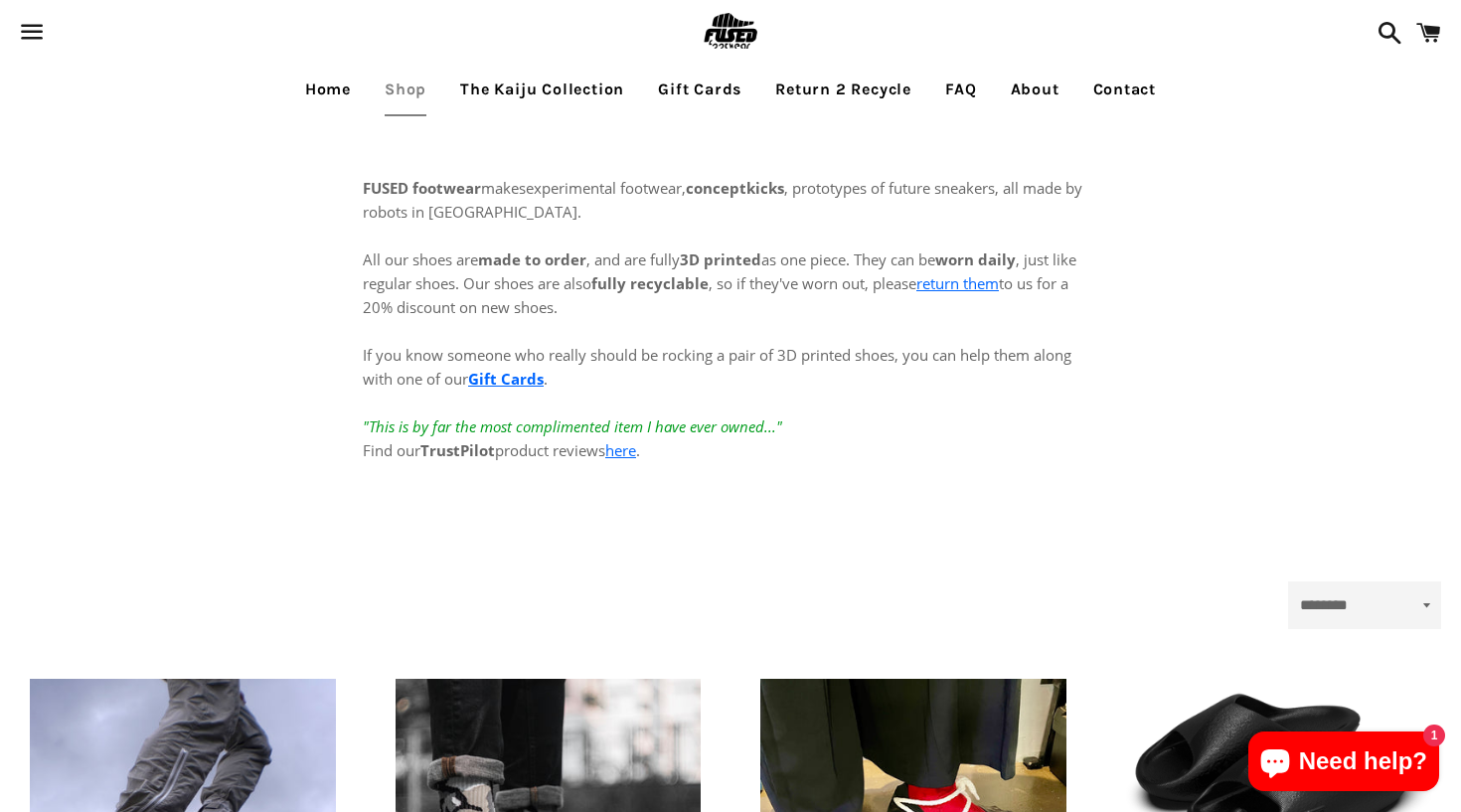 click on "All our shoes are  made to order , and are fully  3D printed  as one piece. They can be  worn daily , just like regular shoes. Our shoes are also  fully recyclable , so if they've worn out, please  return them  to us for a 20% discount on new shoes.  If you know someone who really should be rocking a pair of 3D printed shoes, you can help them along with one of our  Gift Cards . "This is by far the most complimented item I have ever owned..." Find our  TrustPilot  product reviews  here ." at bounding box center [730, 343] 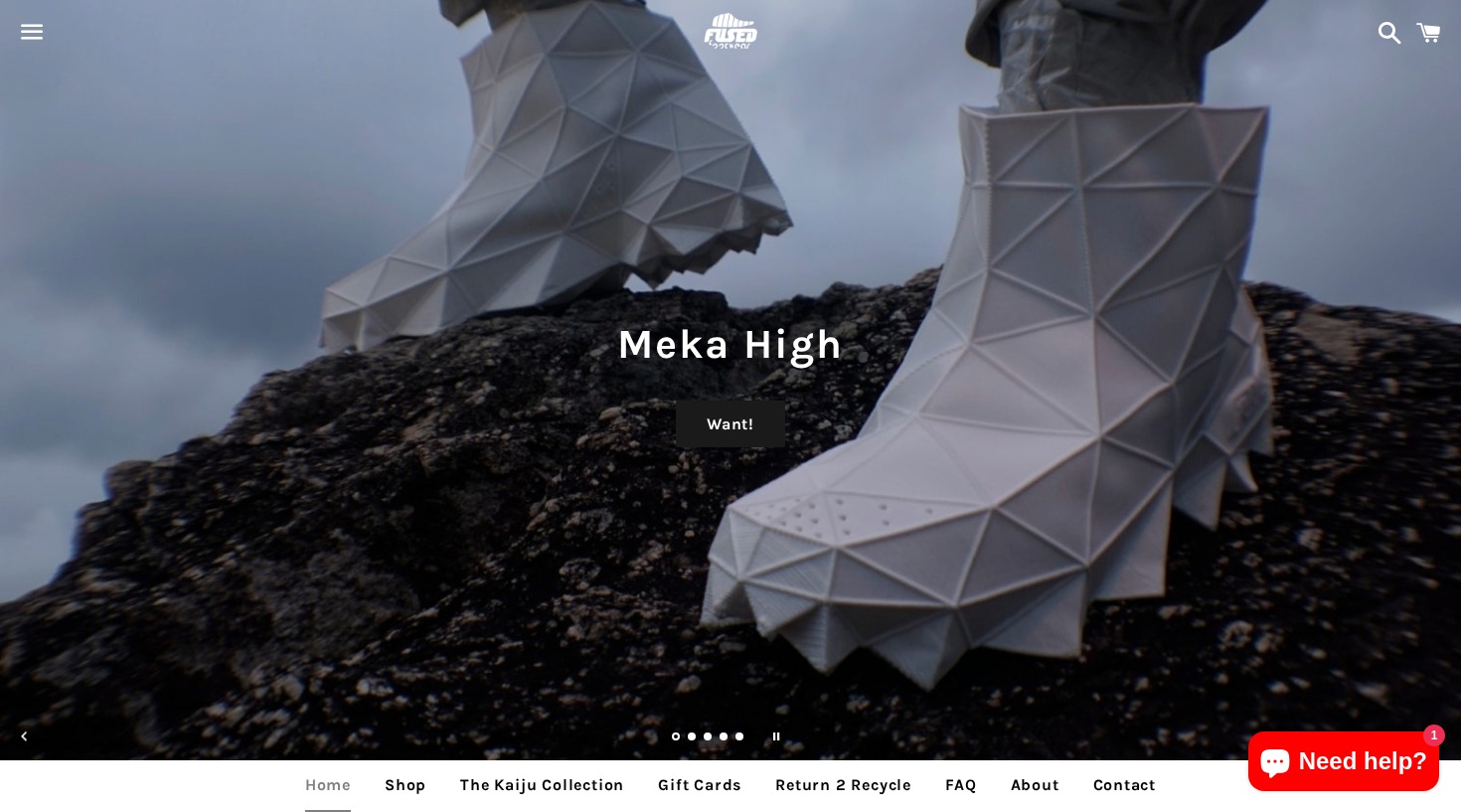 scroll, scrollTop: 0, scrollLeft: 0, axis: both 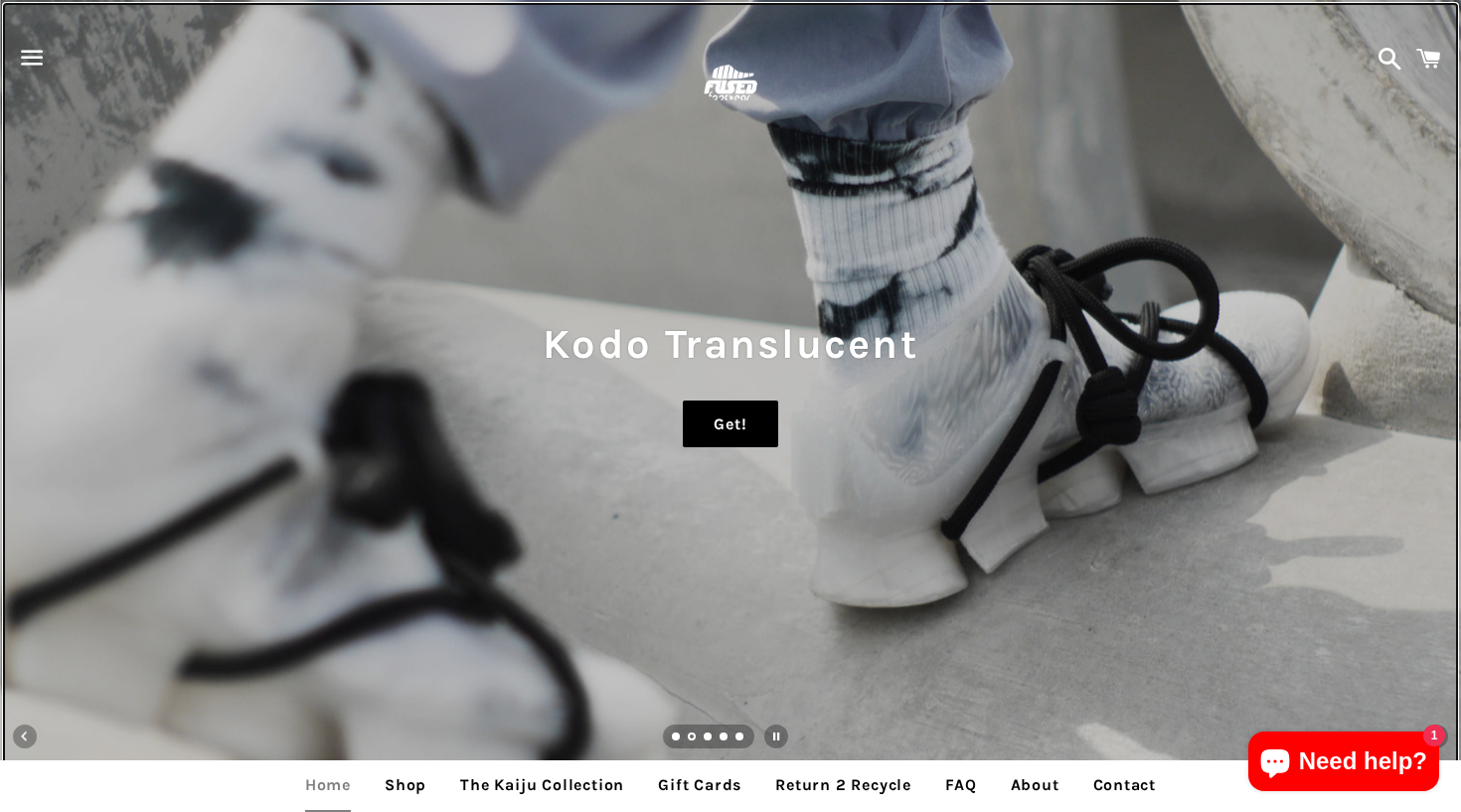 click on "Get!" at bounding box center (730, 424) 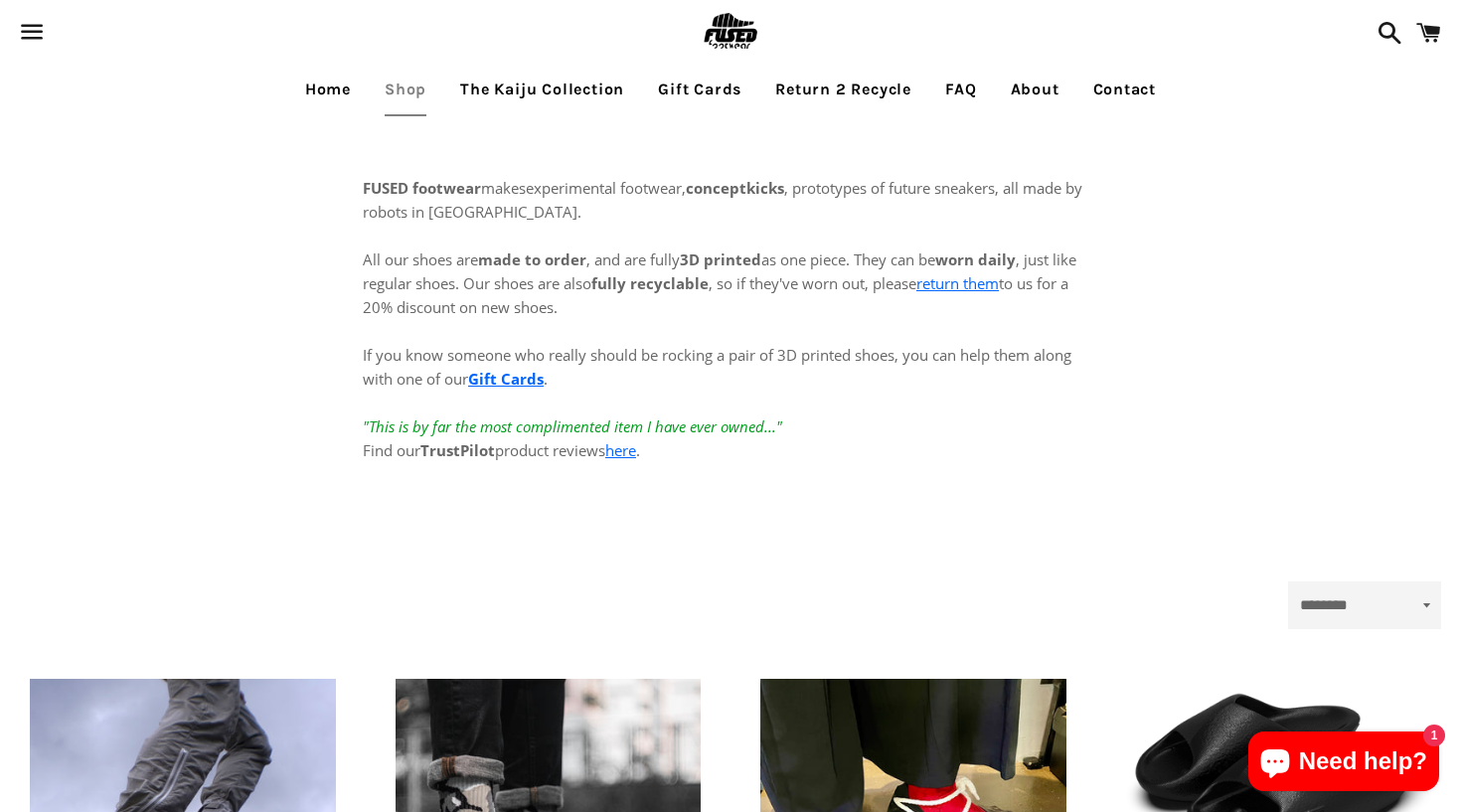 scroll, scrollTop: 0, scrollLeft: 0, axis: both 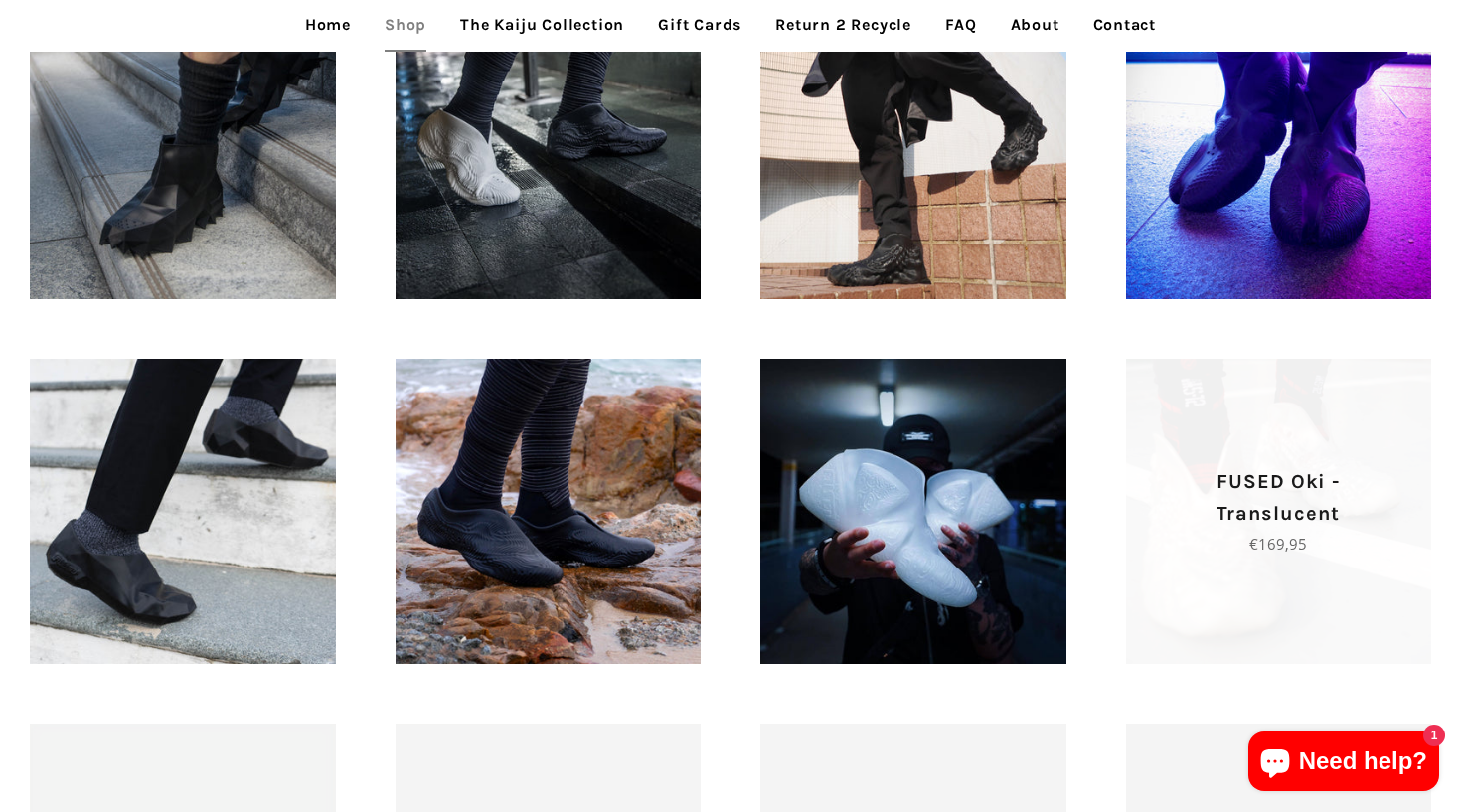 click on "FUSED Oki - Translucent" at bounding box center (1279, 498) 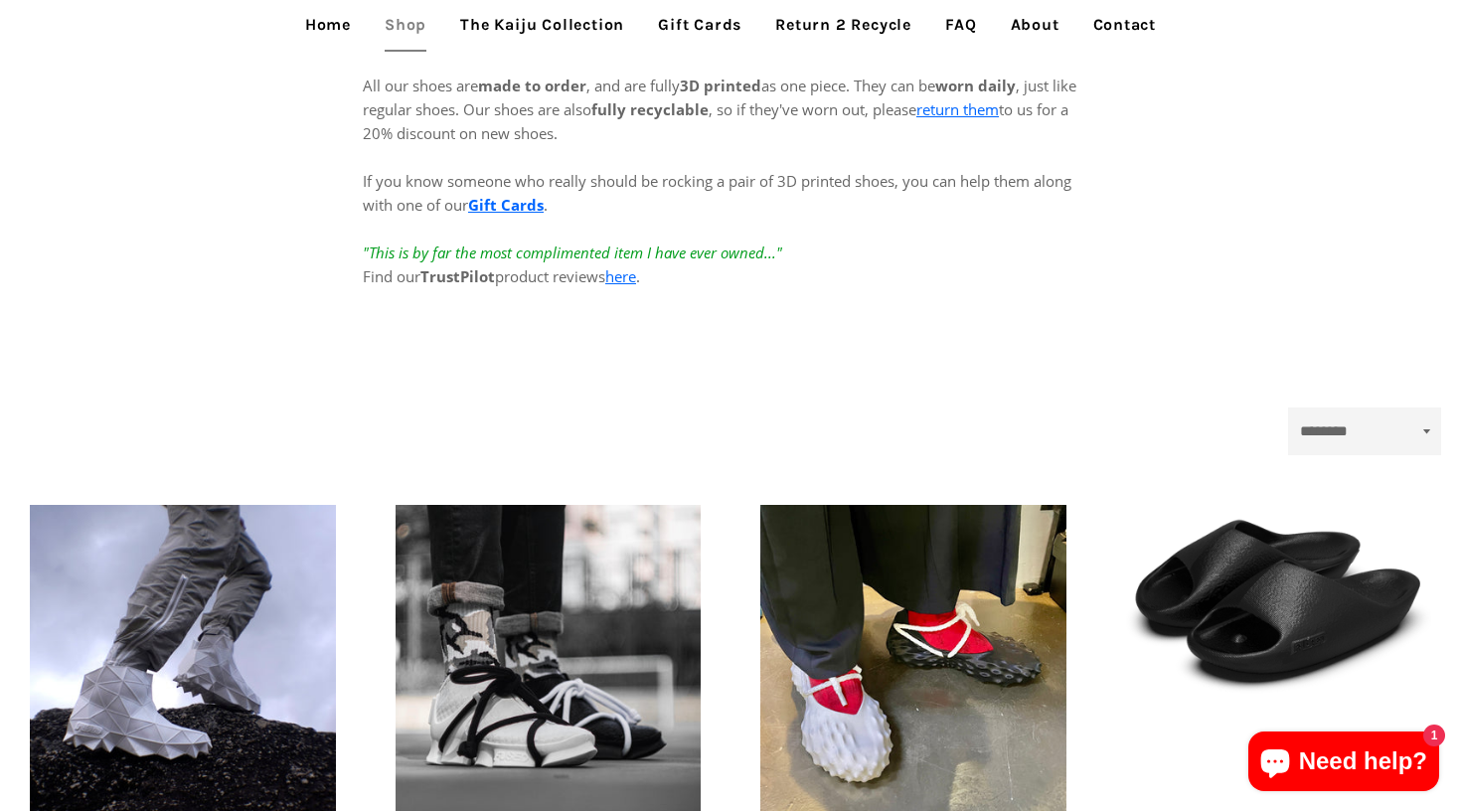 scroll, scrollTop: 88, scrollLeft: 0, axis: vertical 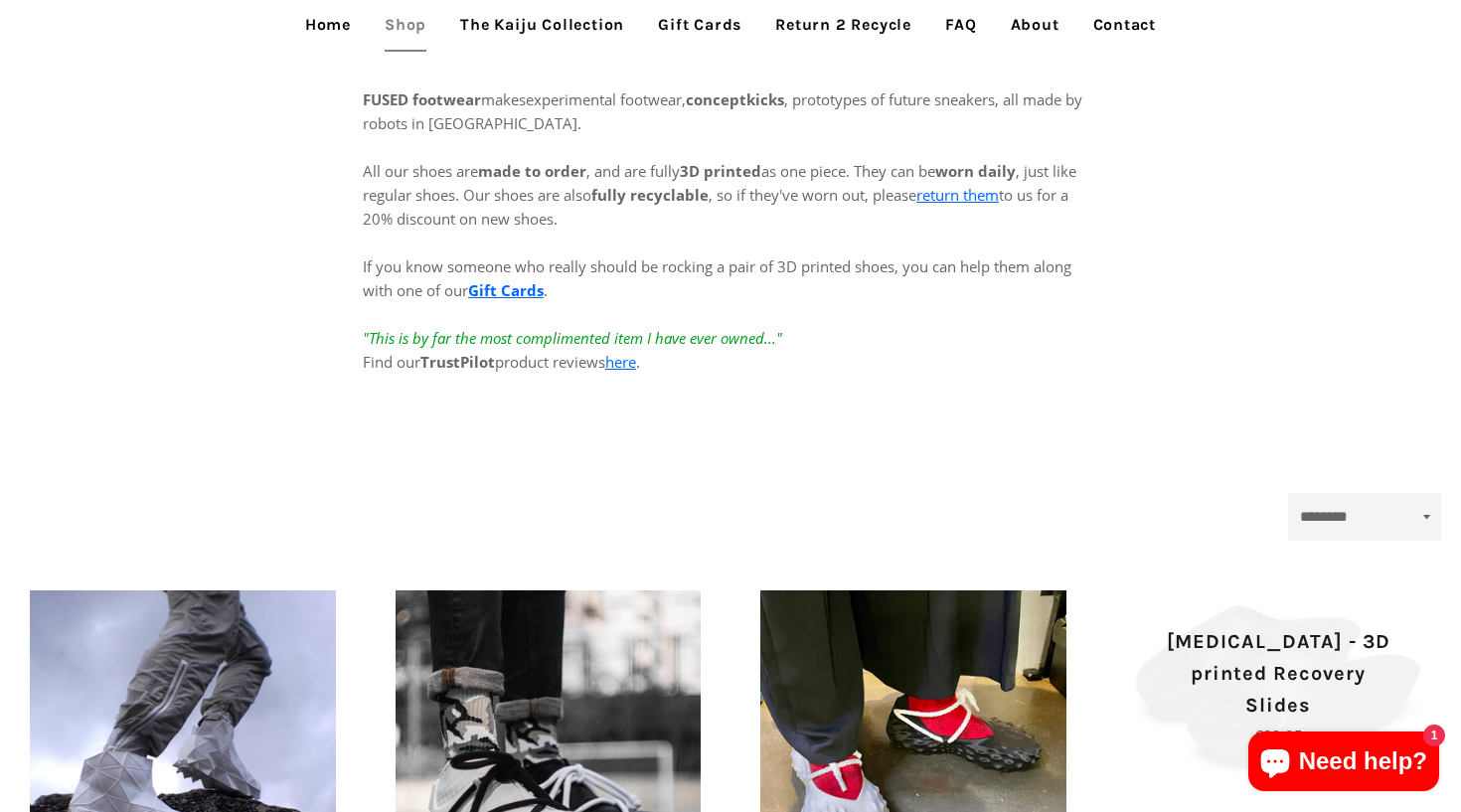 click on "Tora - 3D printed Recovery Slides" at bounding box center (1279, 674) 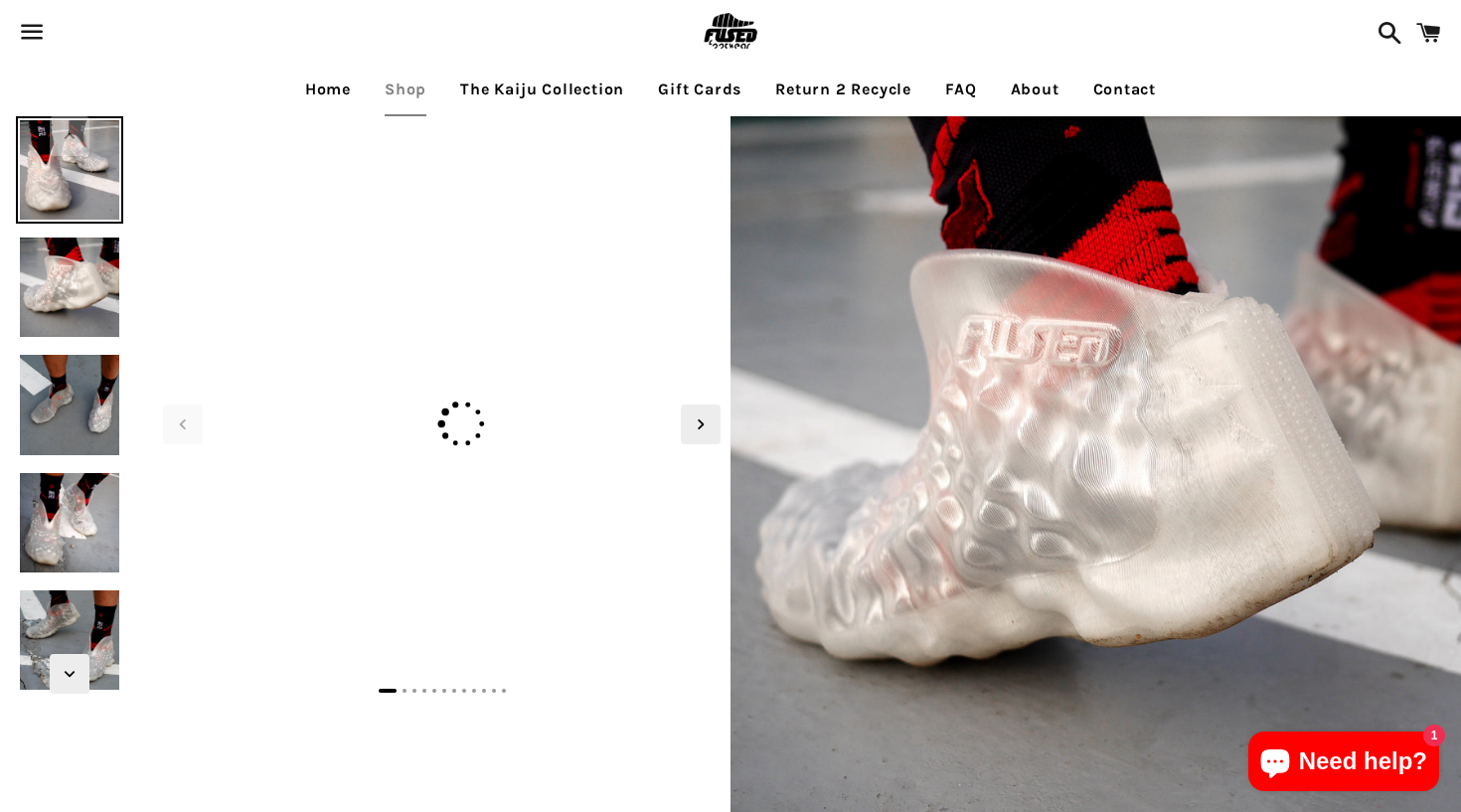 scroll, scrollTop: 0, scrollLeft: 0, axis: both 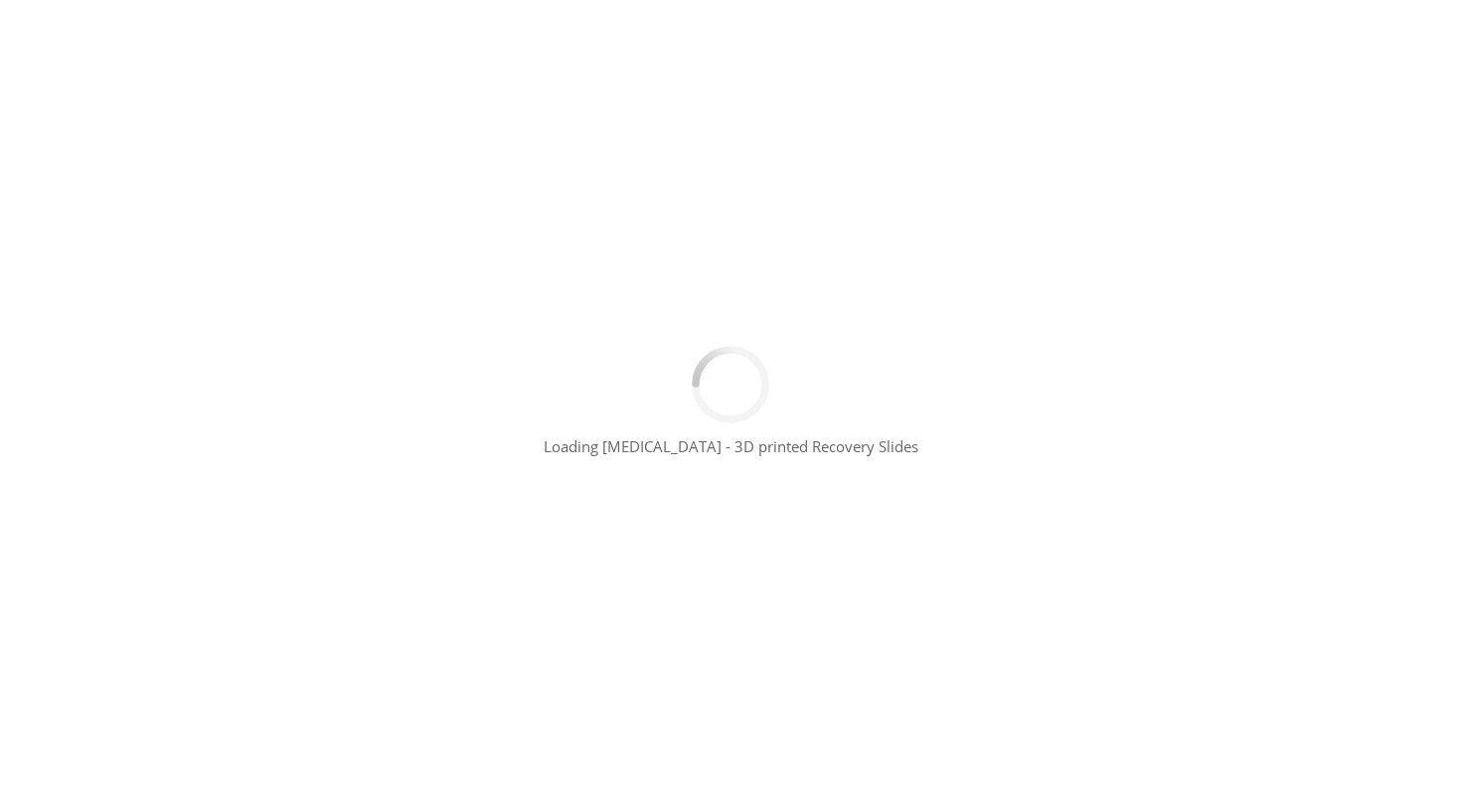 type 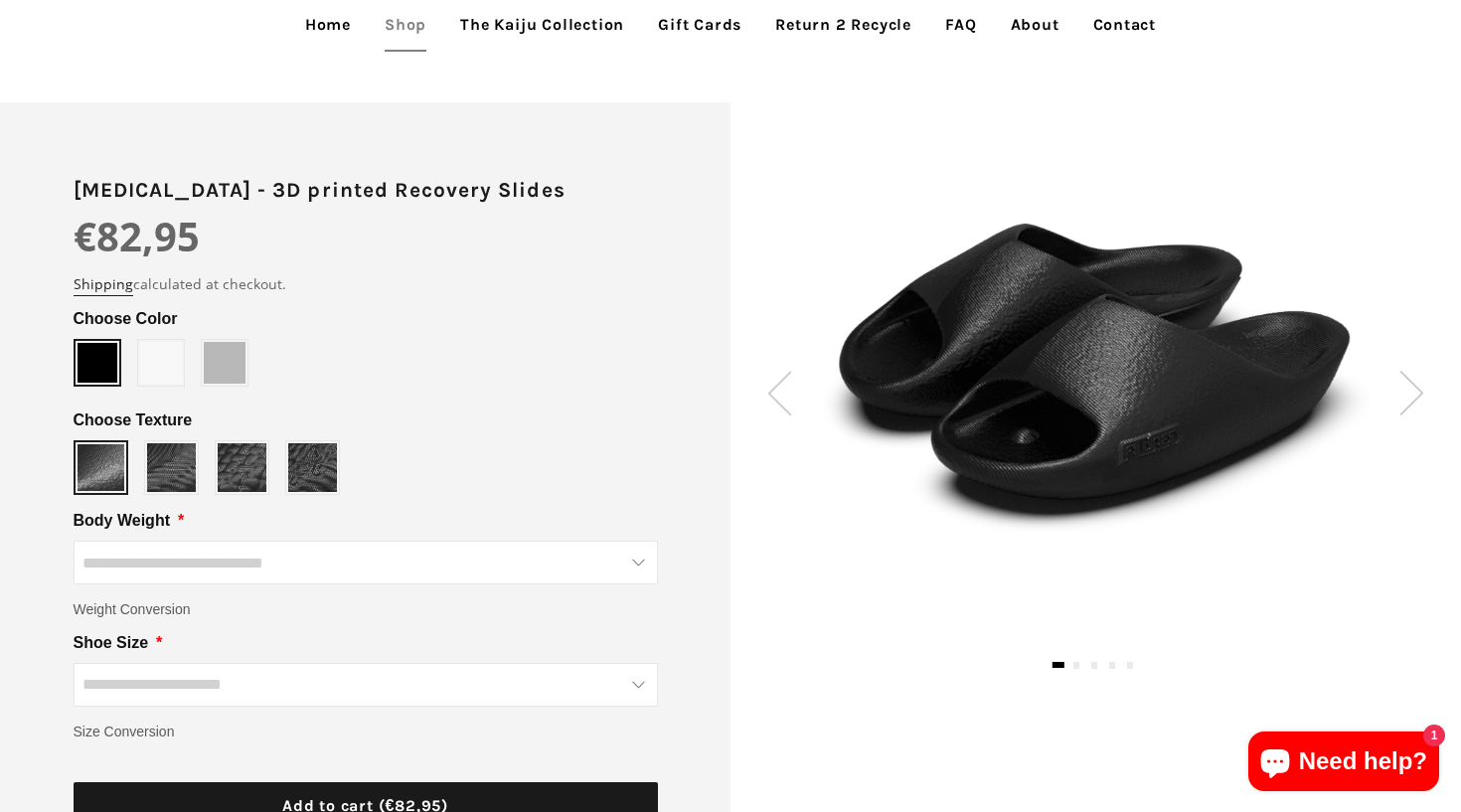 scroll, scrollTop: 124, scrollLeft: 0, axis: vertical 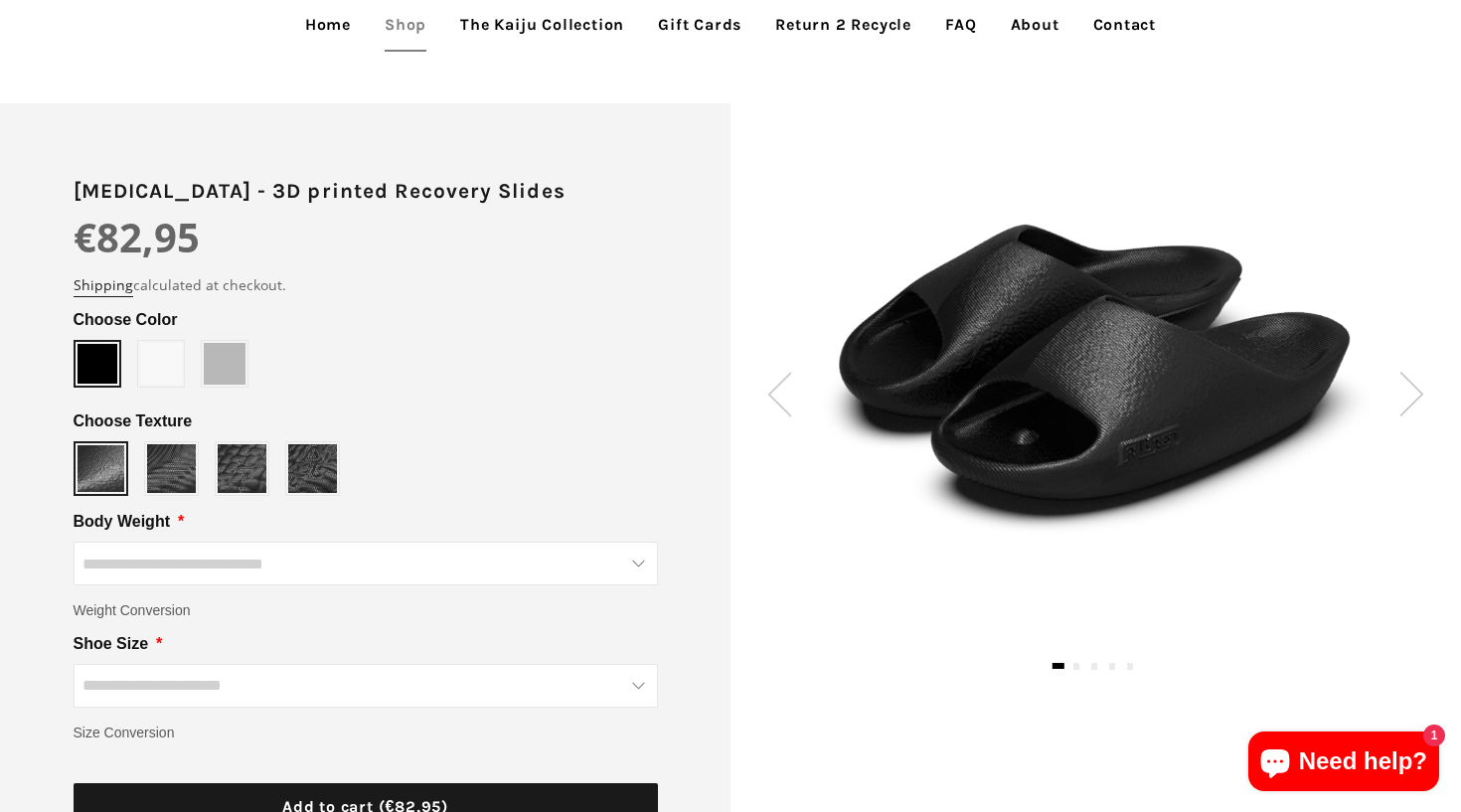 click at bounding box center (225, 364) 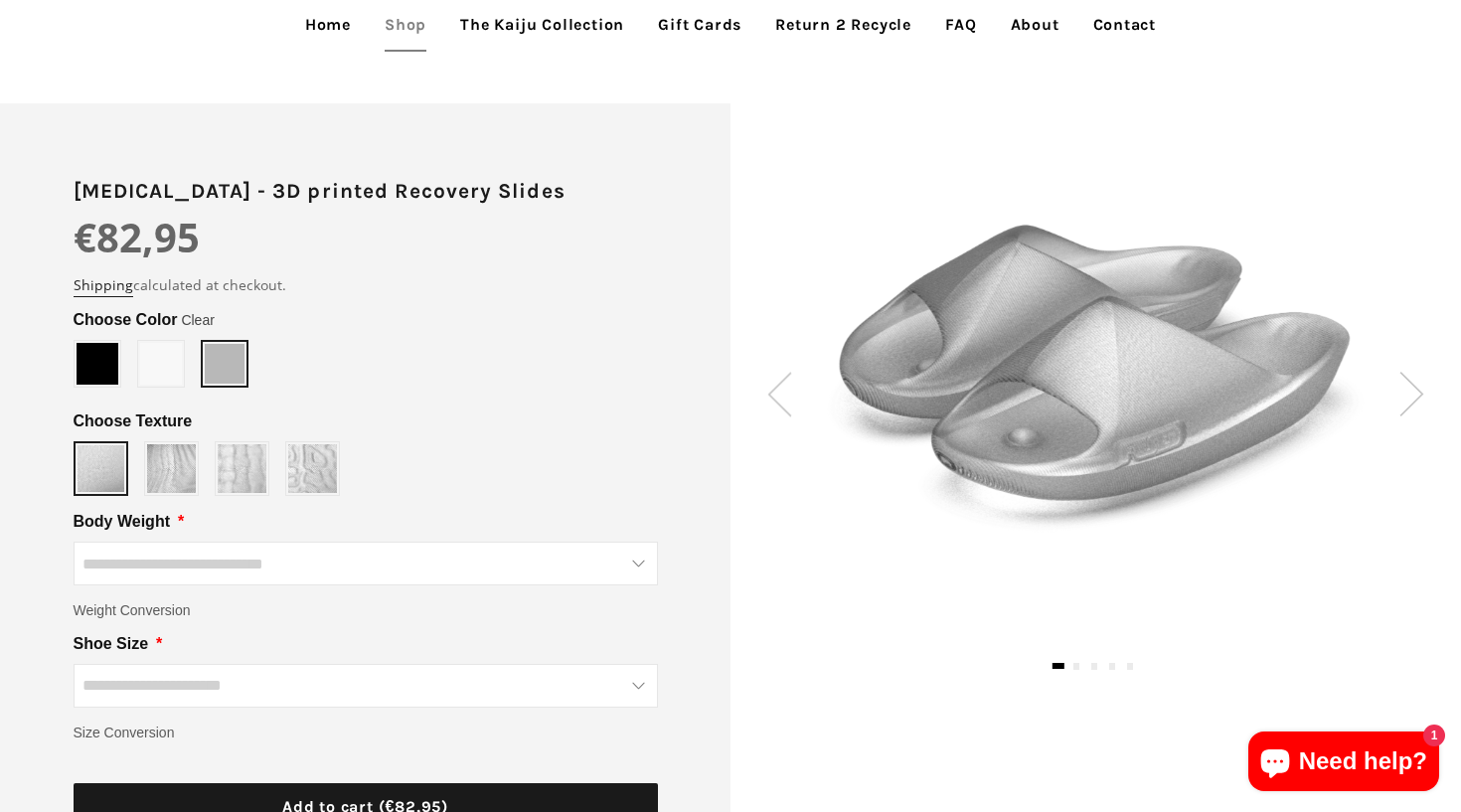 click at bounding box center [161, 364] 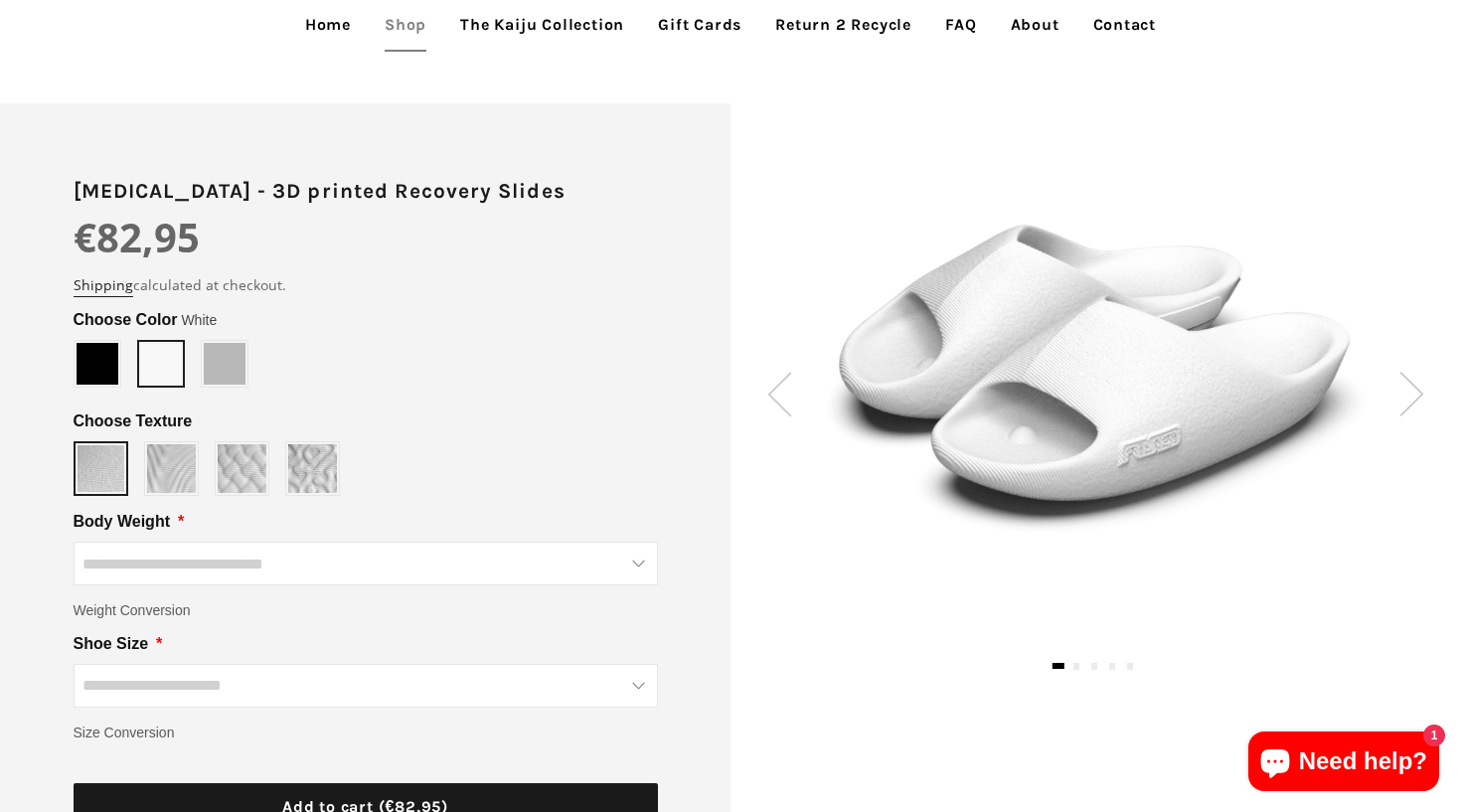 type on "*****" 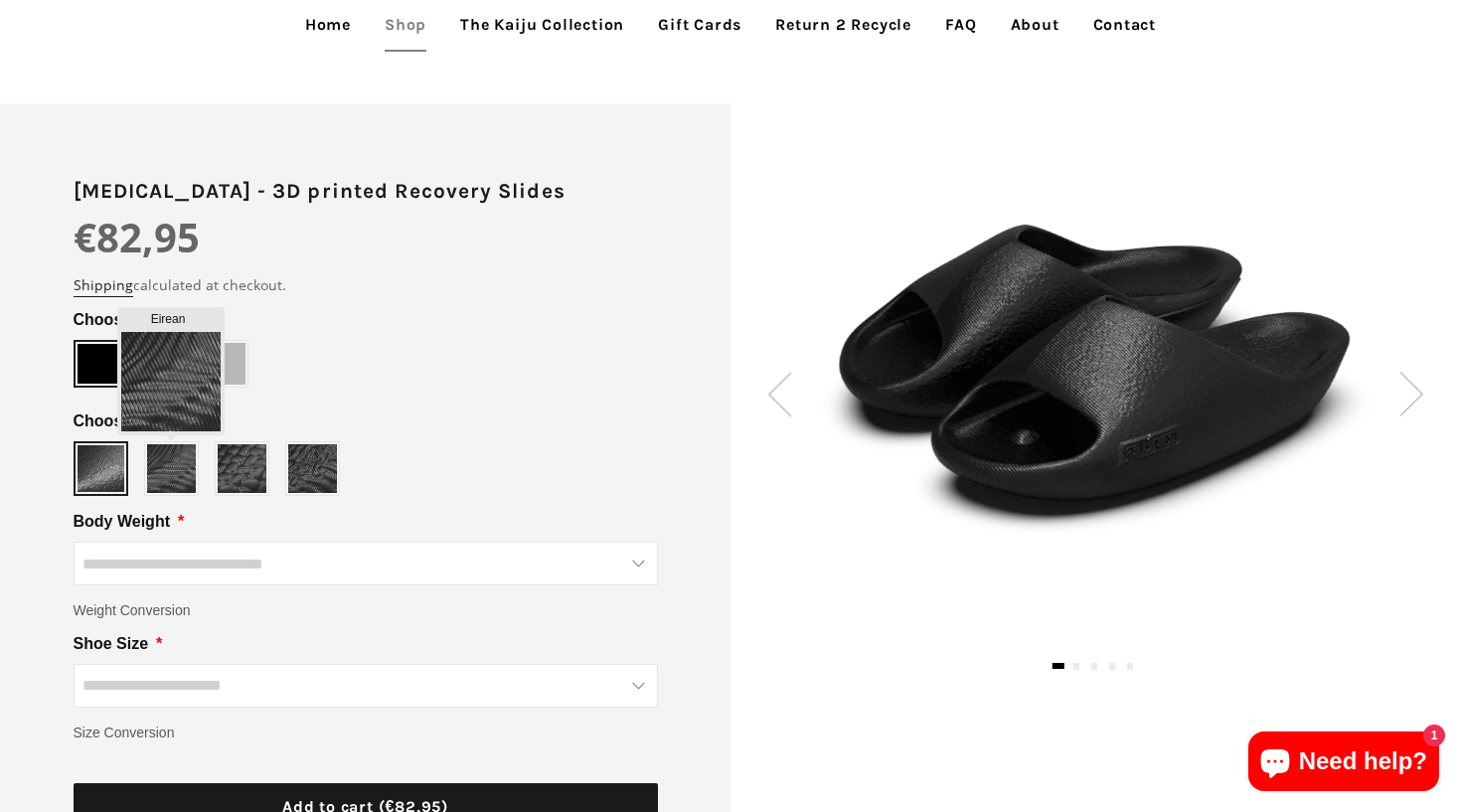 scroll, scrollTop: 251, scrollLeft: 0, axis: vertical 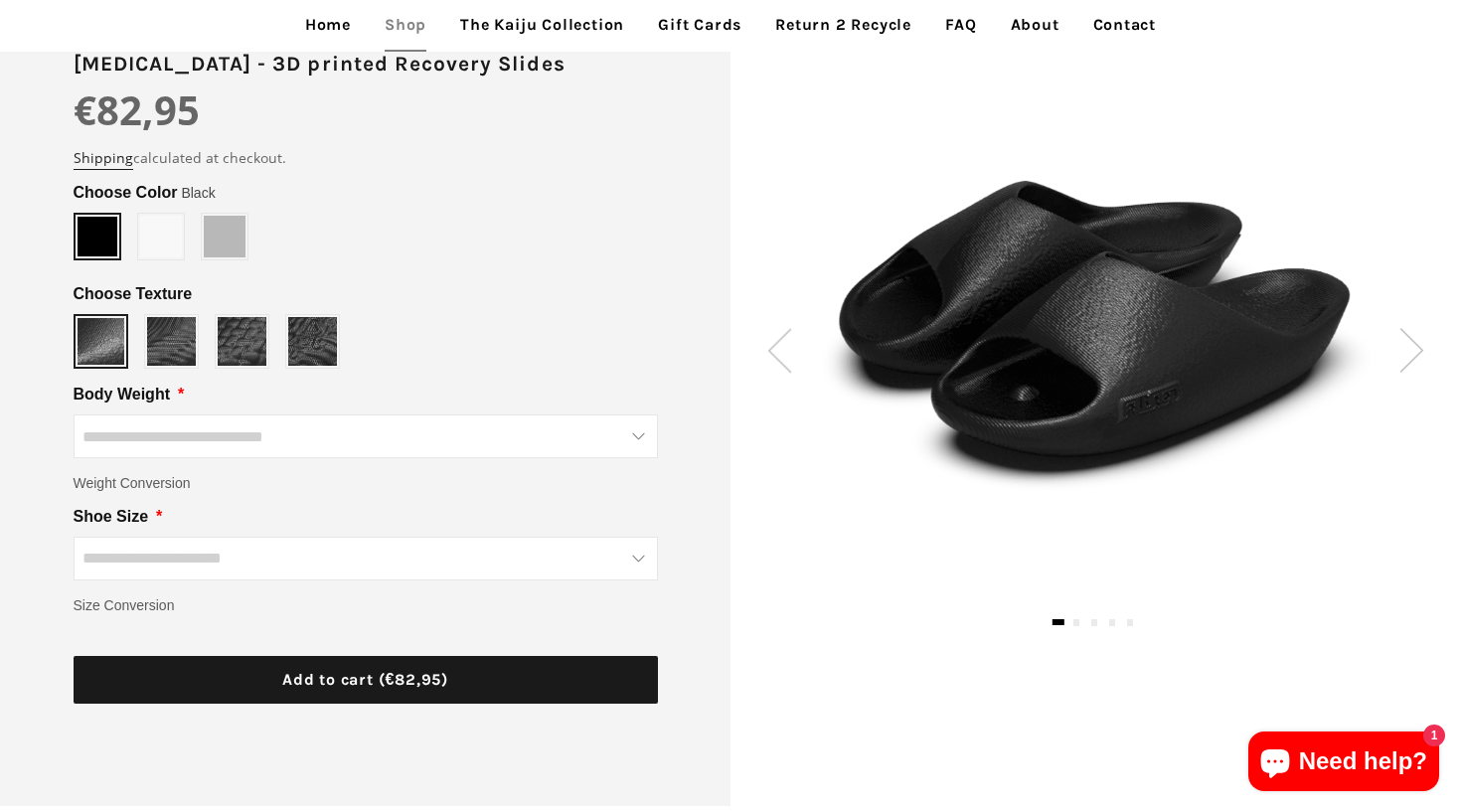 click at bounding box center (366, 559) 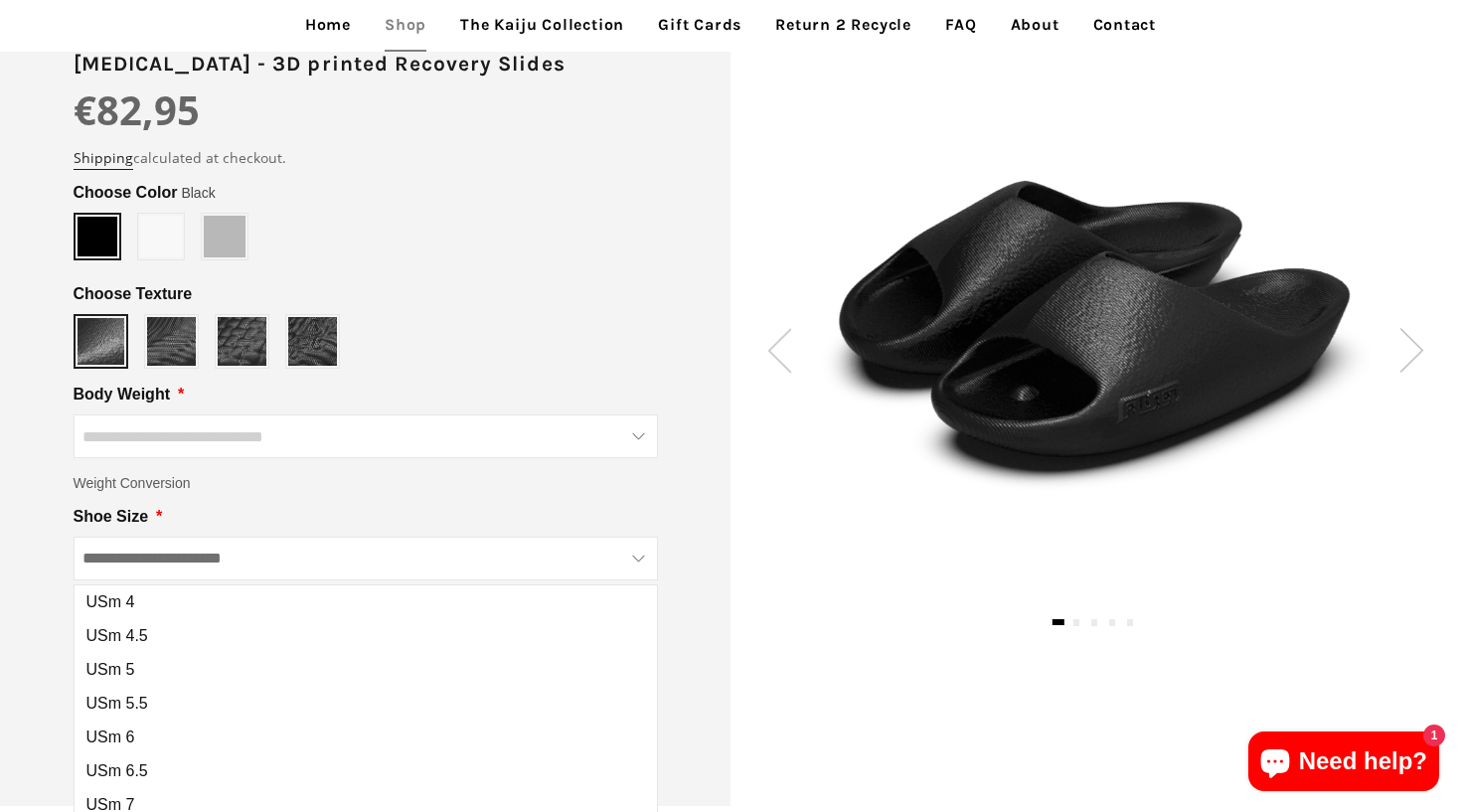 click on "Slate" at bounding box center (366, 341) 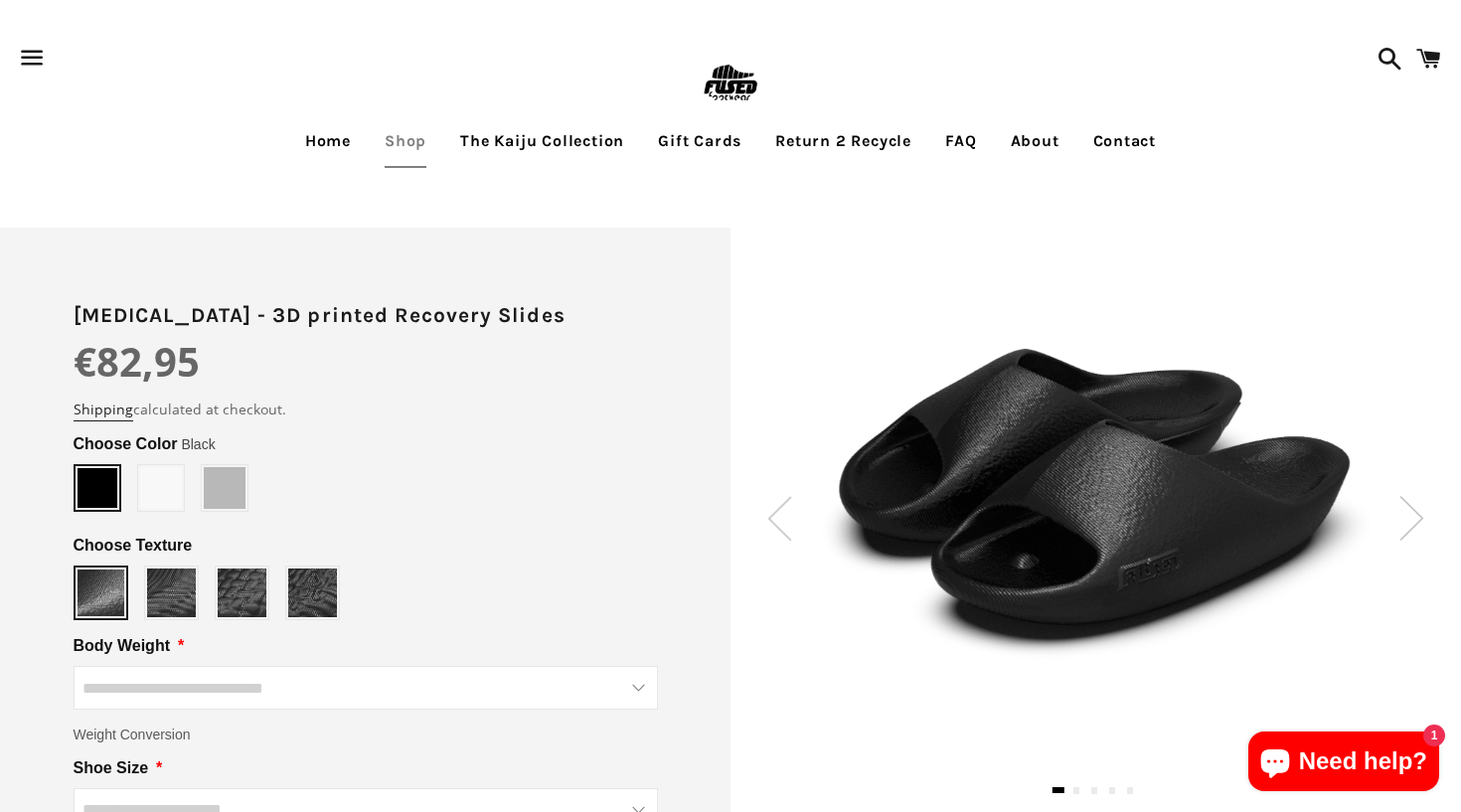 scroll, scrollTop: 0, scrollLeft: 0, axis: both 